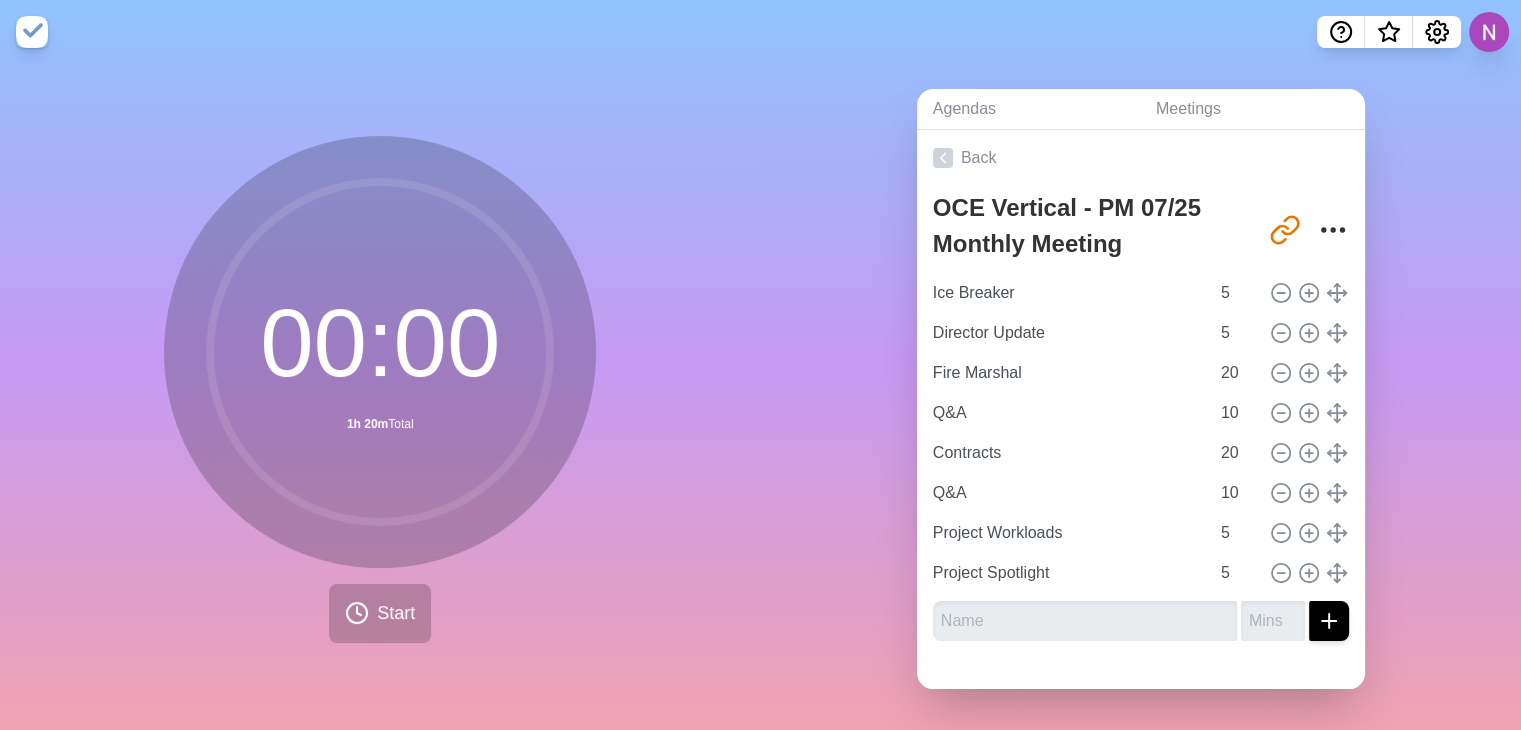 scroll, scrollTop: 0, scrollLeft: 0, axis: both 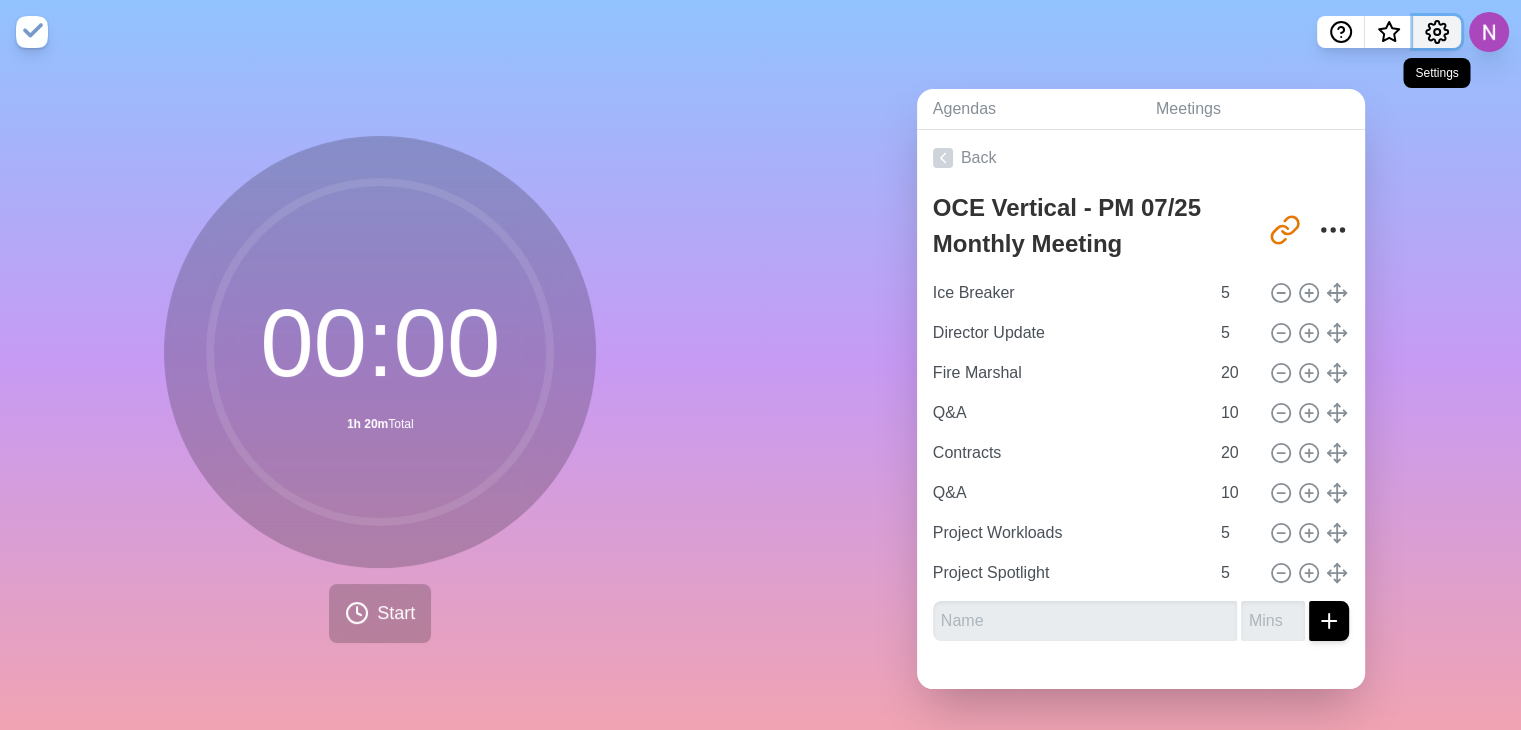 click at bounding box center [1437, 32] 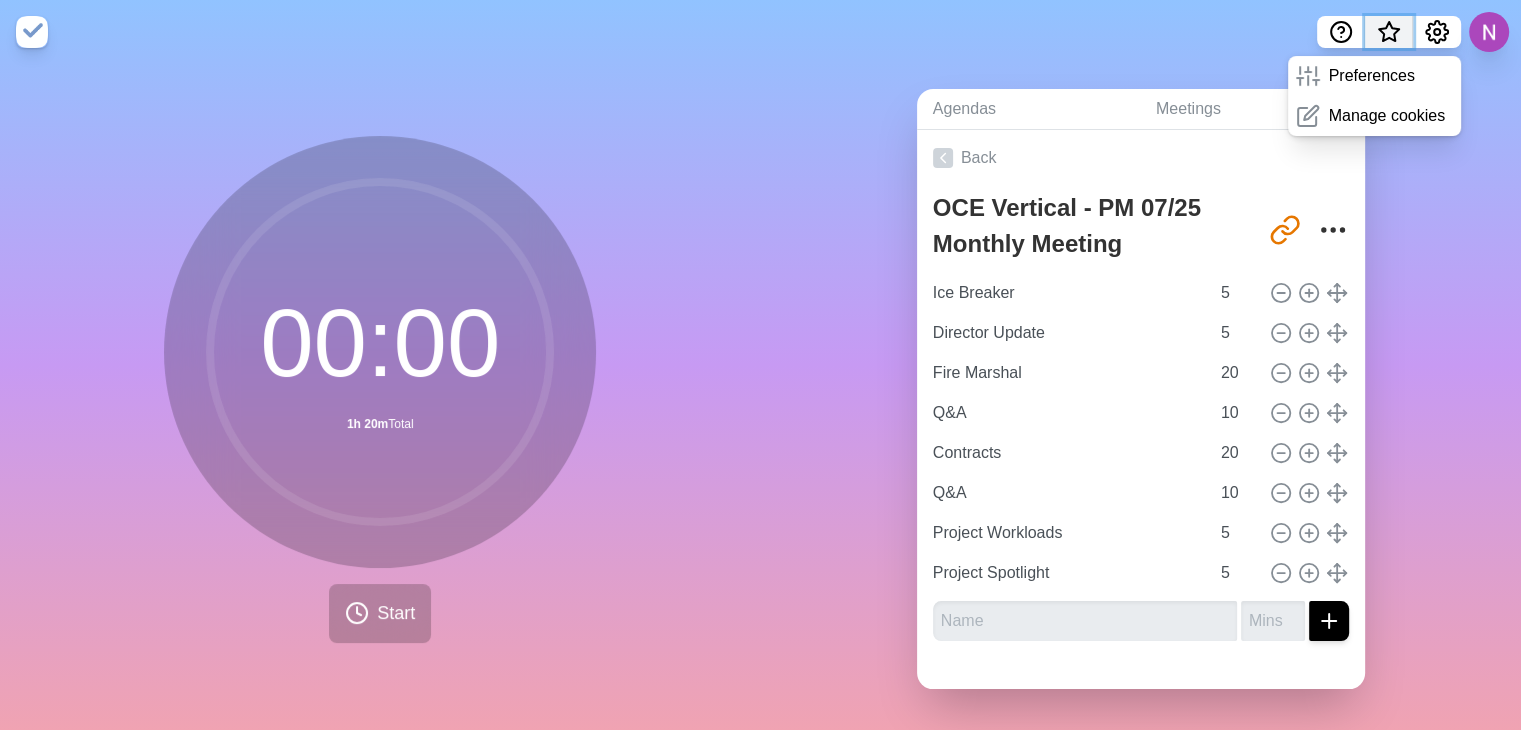 click at bounding box center [1389, 38] 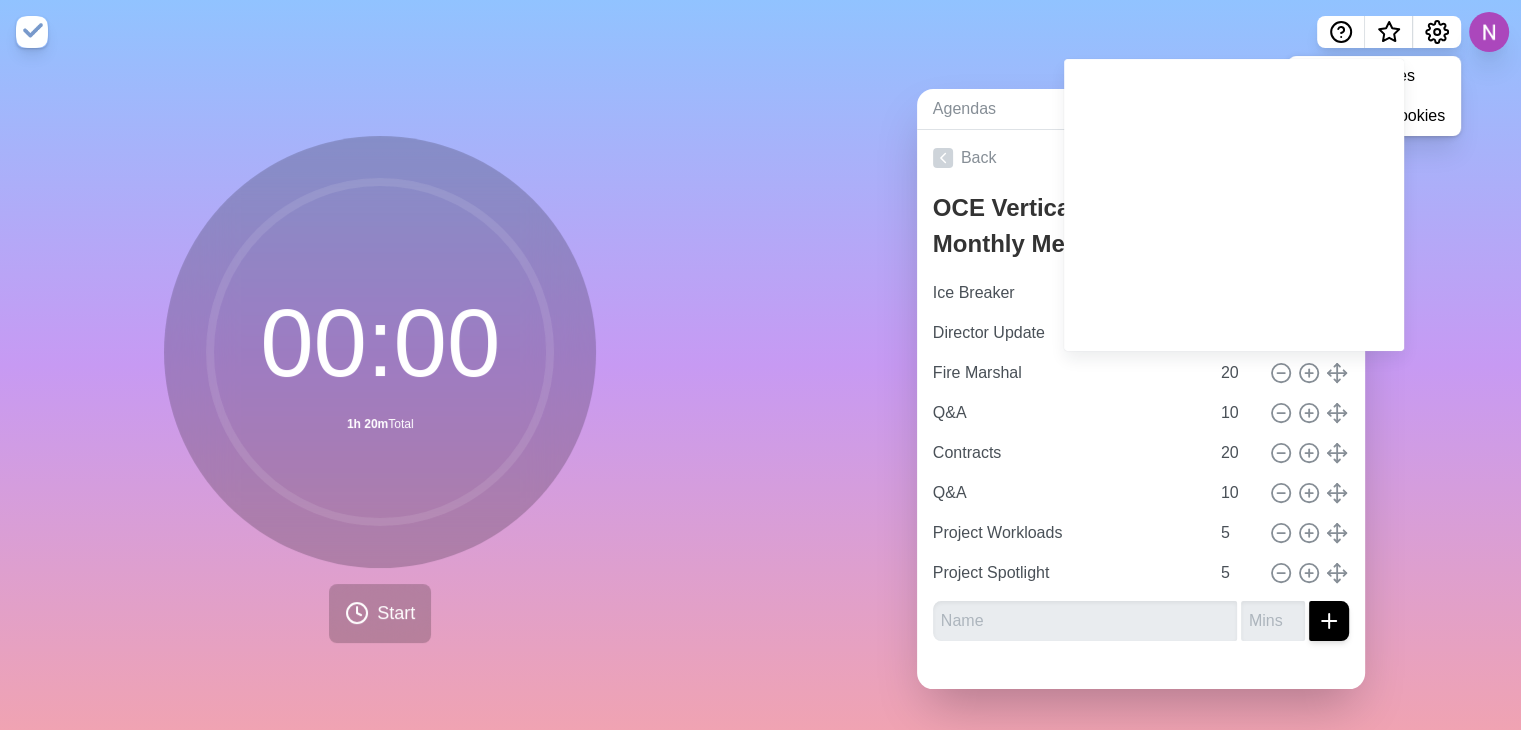 click on "Preferences   Manage cookies" at bounding box center (760, 32) 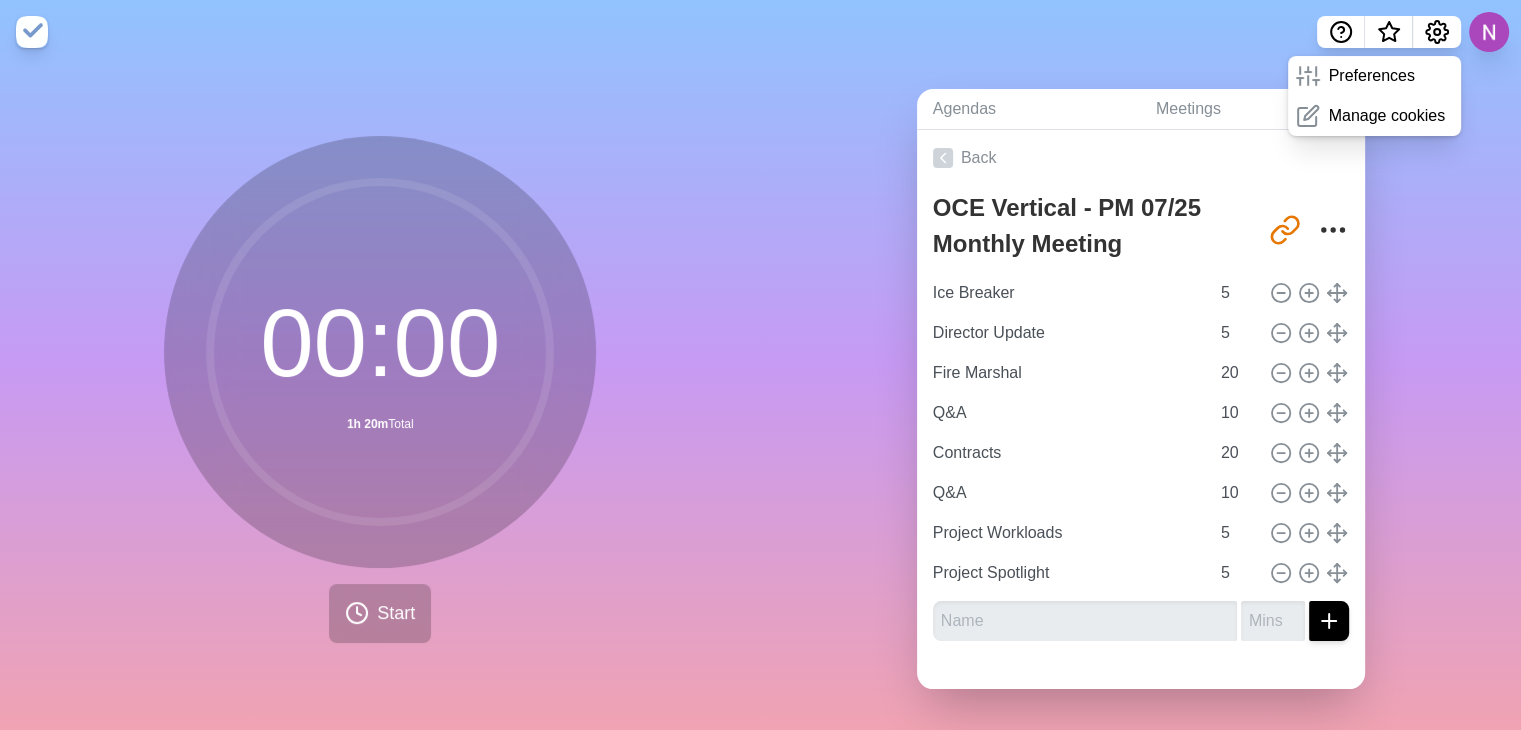 click on "Agendas   Meetings
Back     OCE Vertical - PM 07/25 Monthly Meeting   http://timeblocks.co/rA1TgNxqgCsyB3Rjaljg           Ice Breaker   5       Director Update   5       Fire Marshal   20       Q&A   10       Contracts   20       Q&A   10       Project Workloads   5       Project Spotlight   5" at bounding box center (1141, 397) 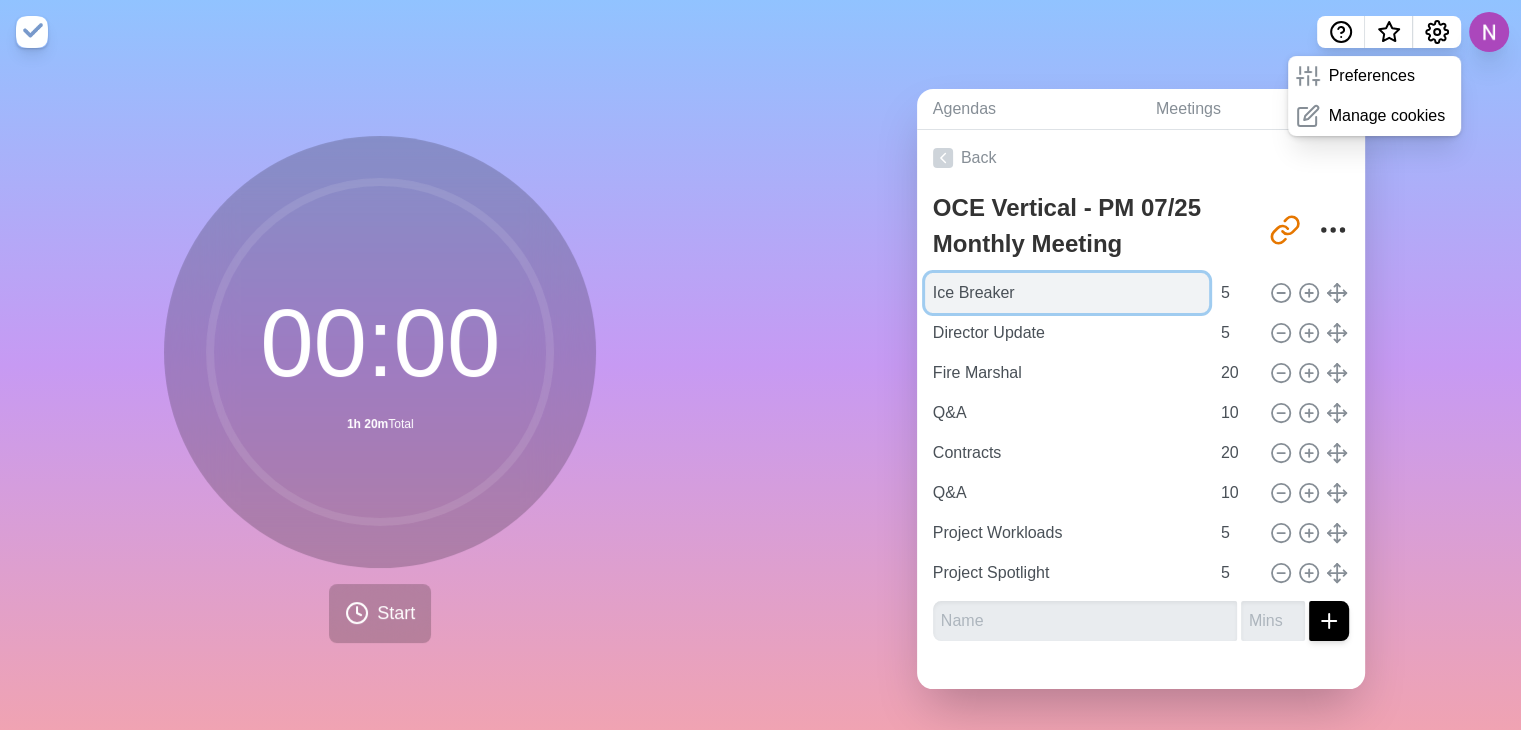 click on "Ice Breaker" at bounding box center (1067, 293) 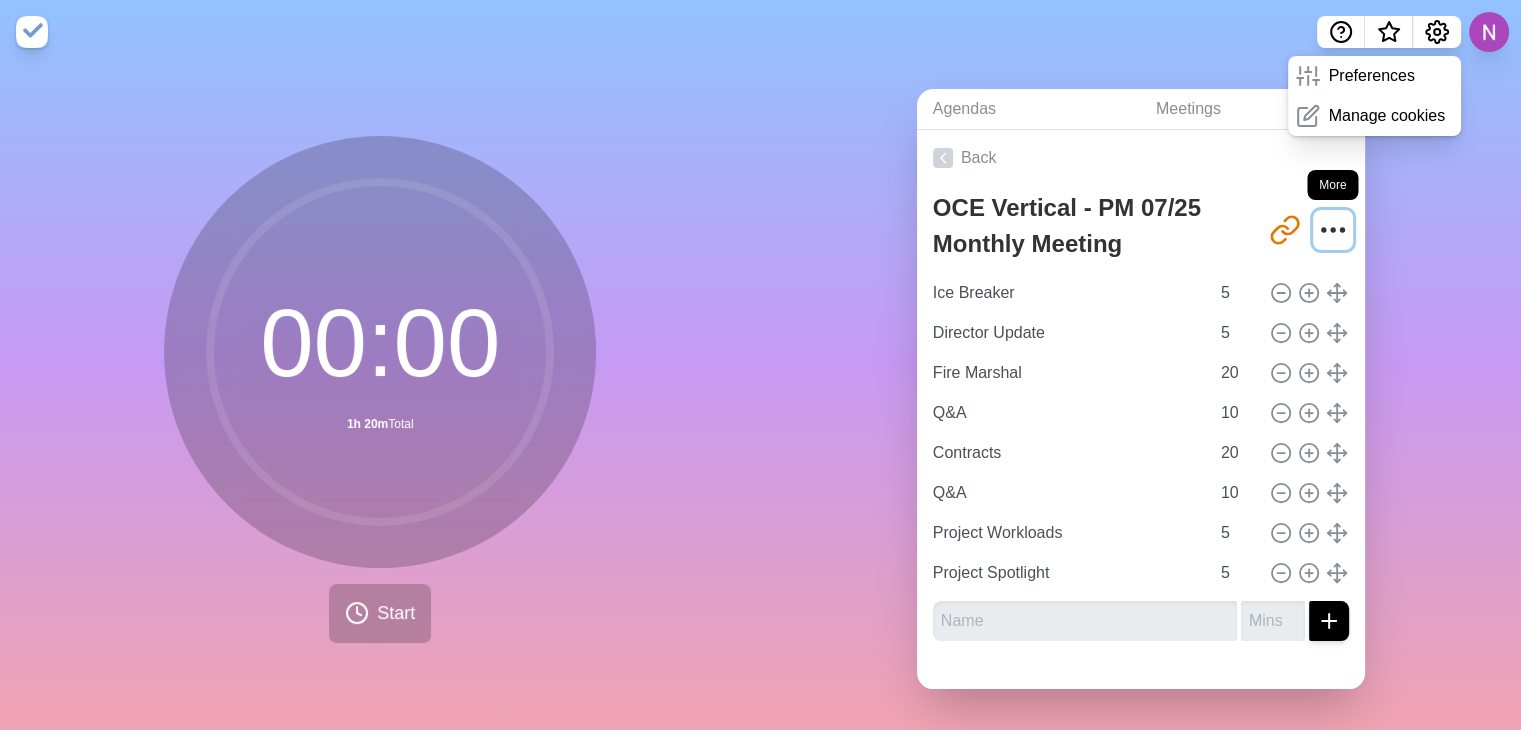 click 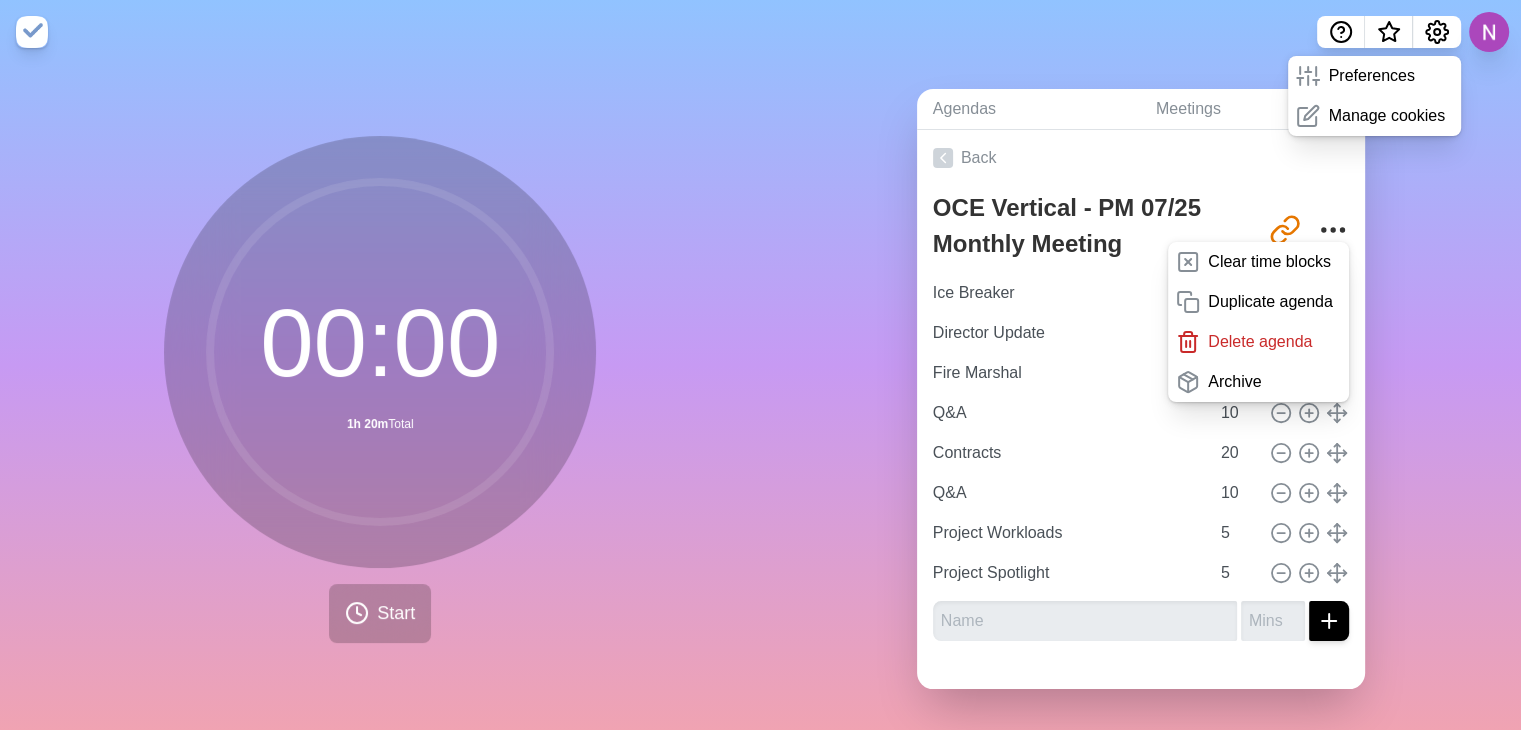 click on "Agendas   Meetings
Back     OCE Vertical - PM 07/25 Monthly Meeting   http://timeblocks.co/rA1TgNxqgCsyB3Rjaljg         Clear time blocks   Duplicate agenda   Delete agenda     Archive     Ice Breaker   5       Director Update   5       Fire Marshal   20       Q&A   10       Contracts   20       Q&A   10       Project Workloads   5       Project Spotlight   5" at bounding box center [1141, 397] 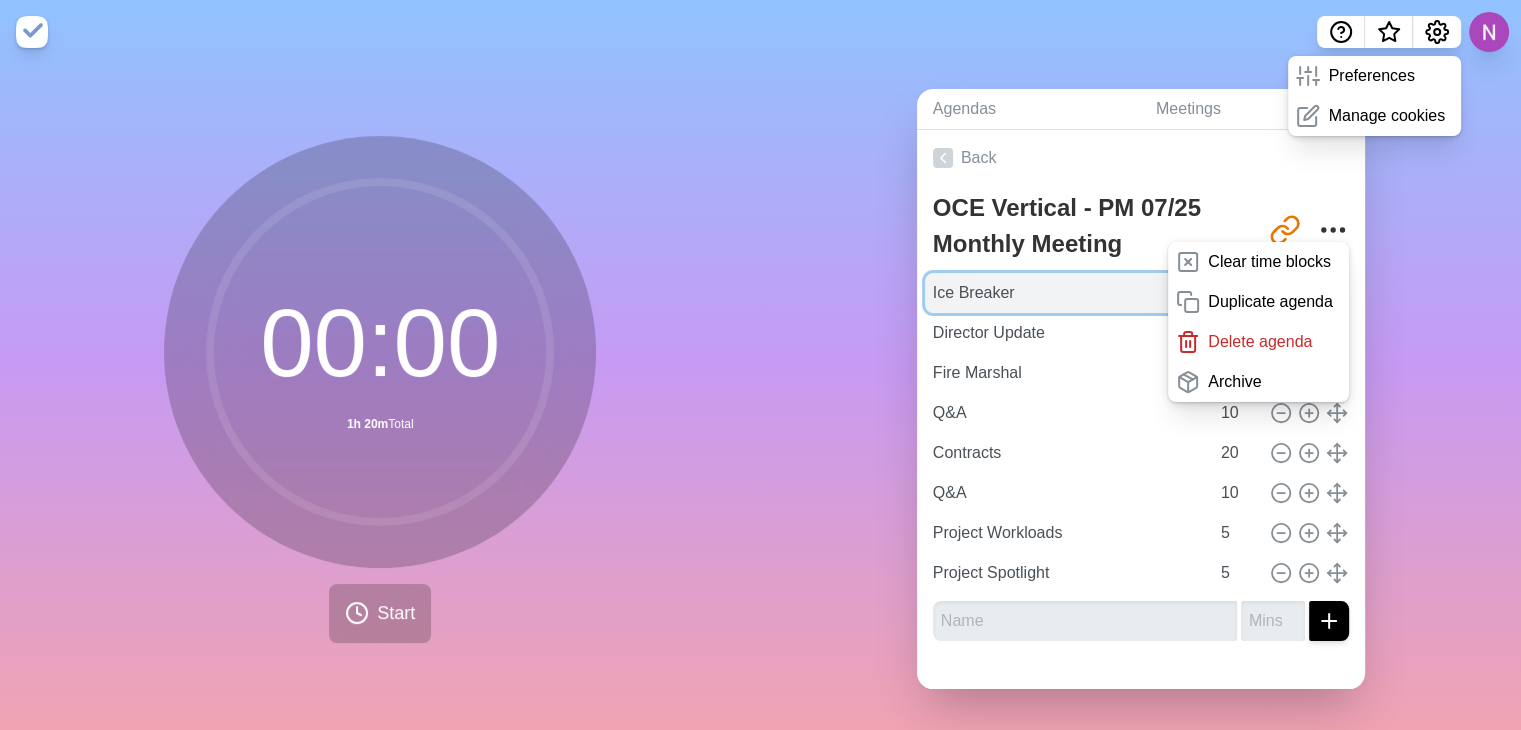click on "Ice Breaker" at bounding box center (1067, 293) 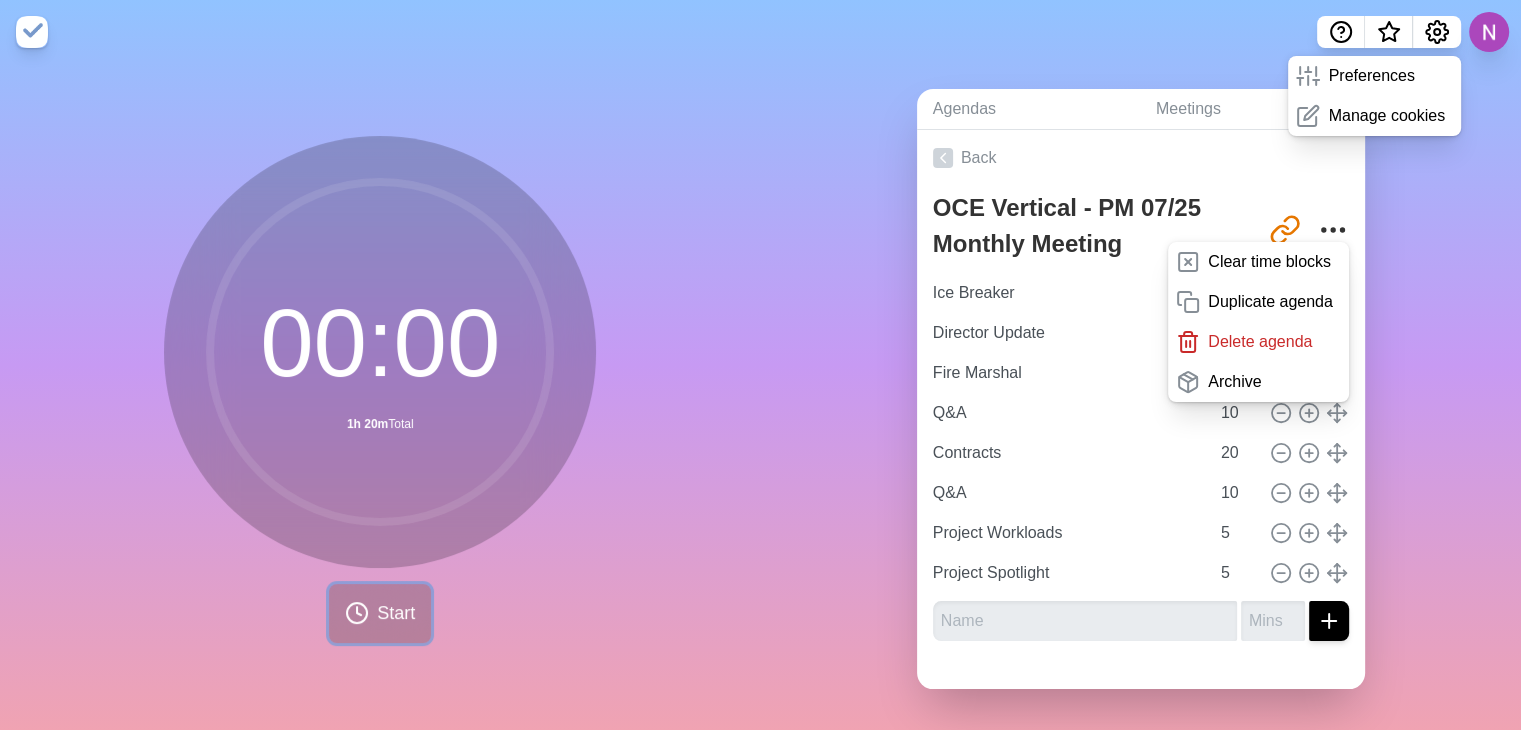 click on "Start" at bounding box center [396, 613] 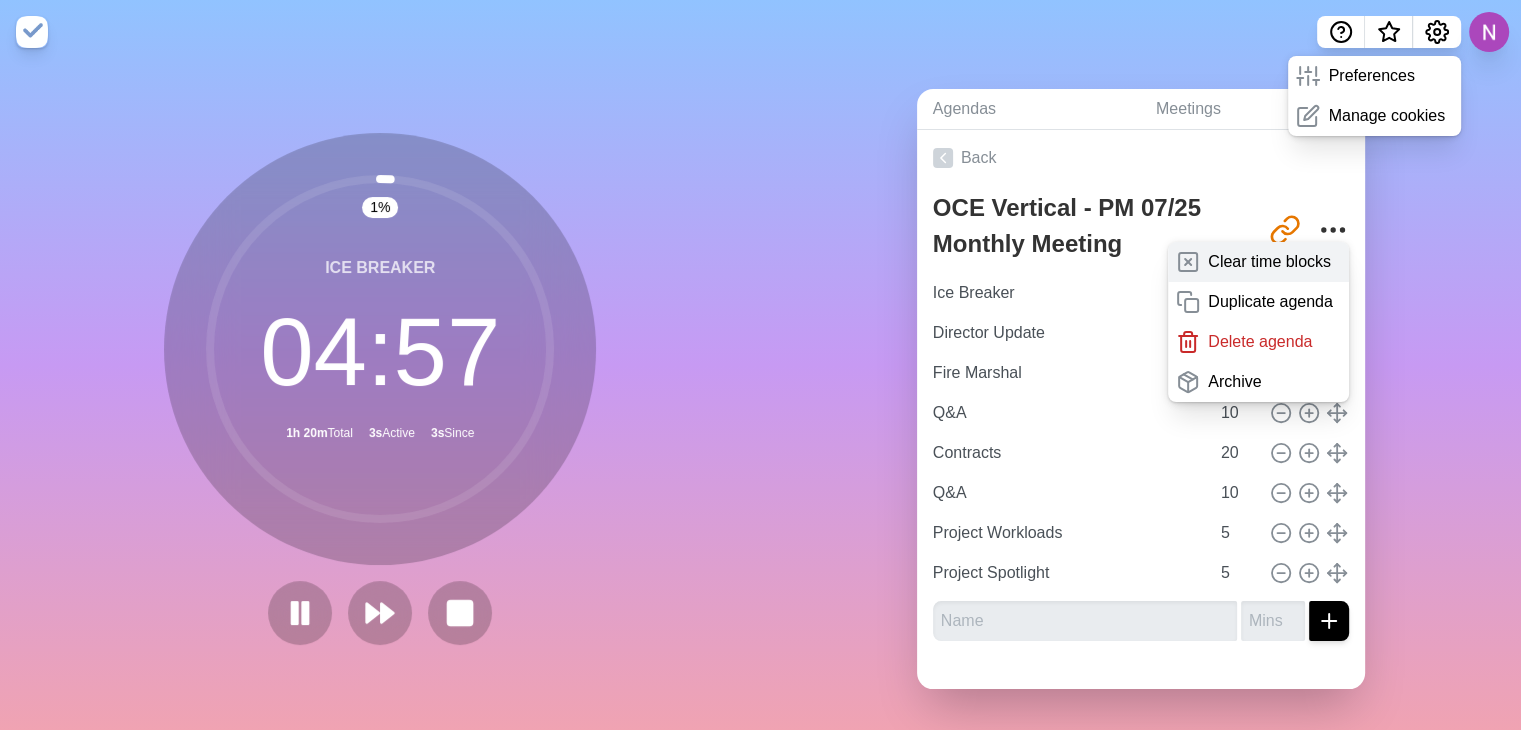 click 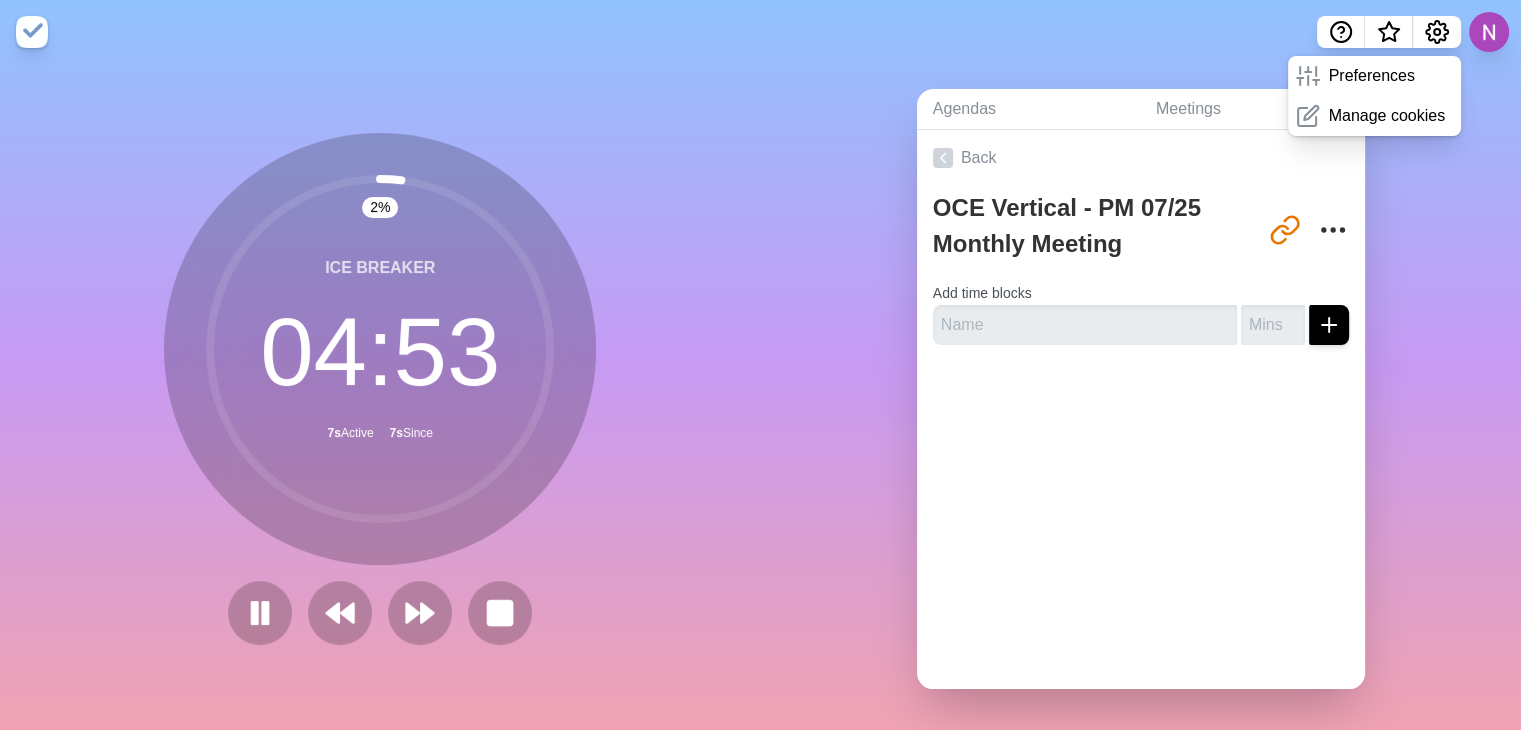 click on "Agendas   Meetings
Back     OCE Vertical - PM 07/25 Monthly Meeting   http://timeblocks.co/rA1TgNxqgCsyB3Rjaljg               Add time blocks" at bounding box center [1141, 397] 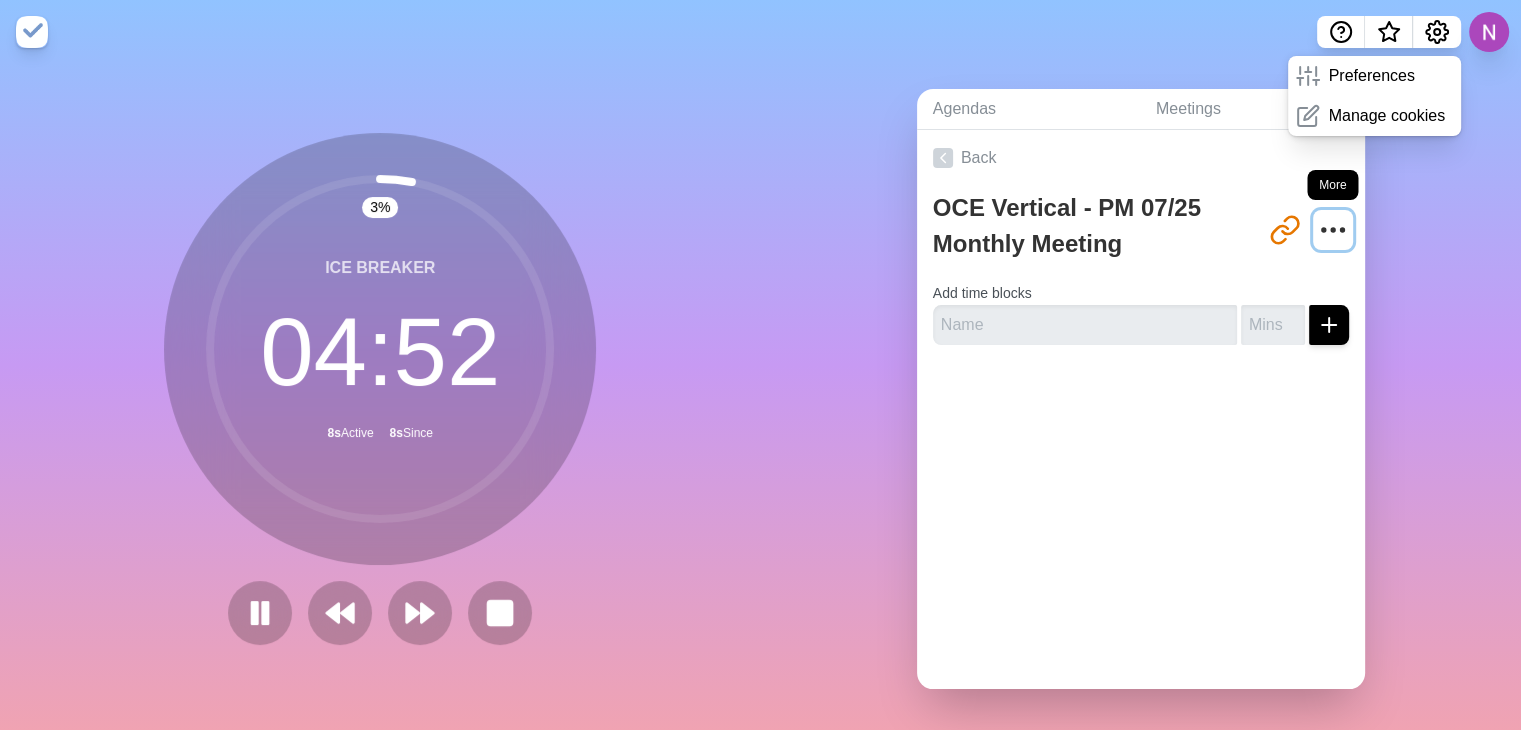 click 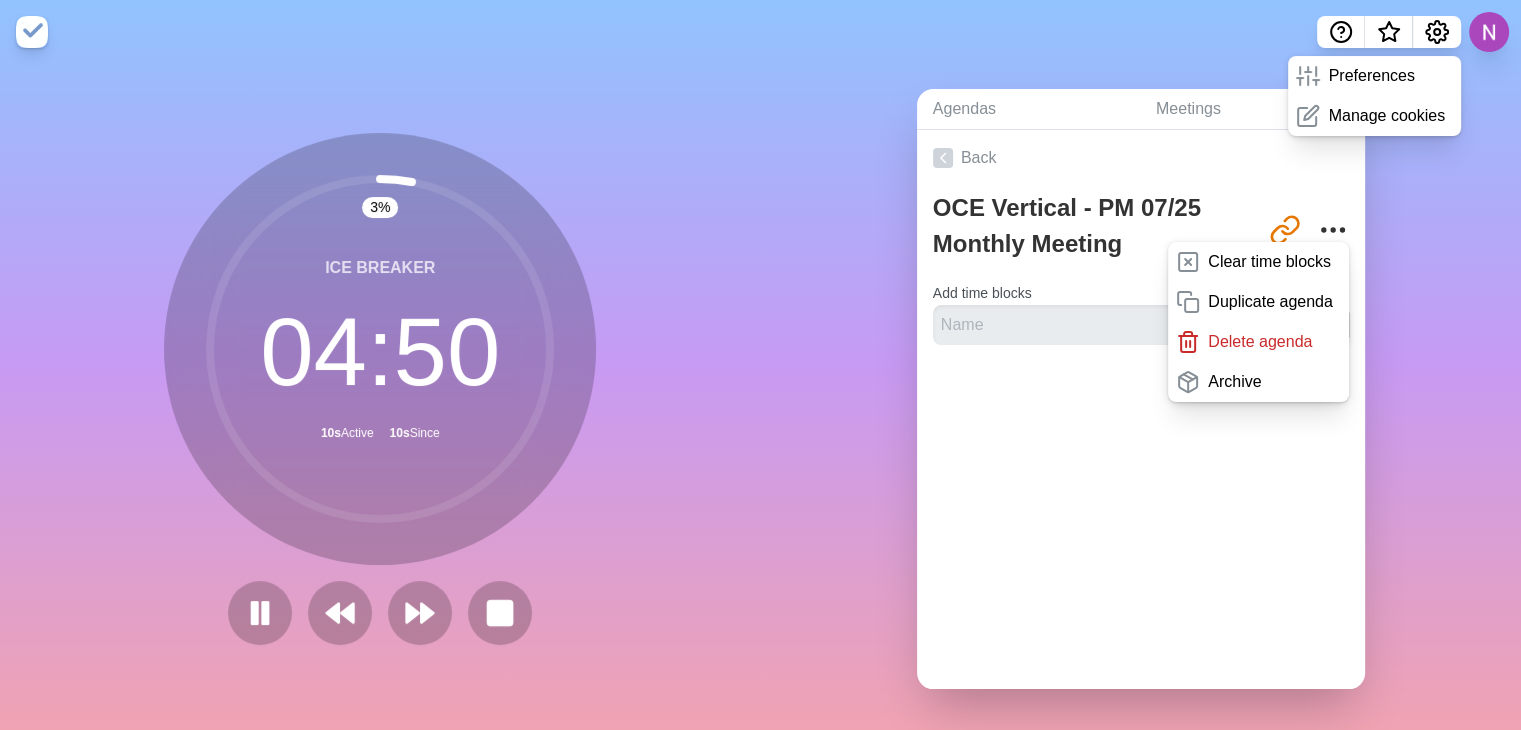 click 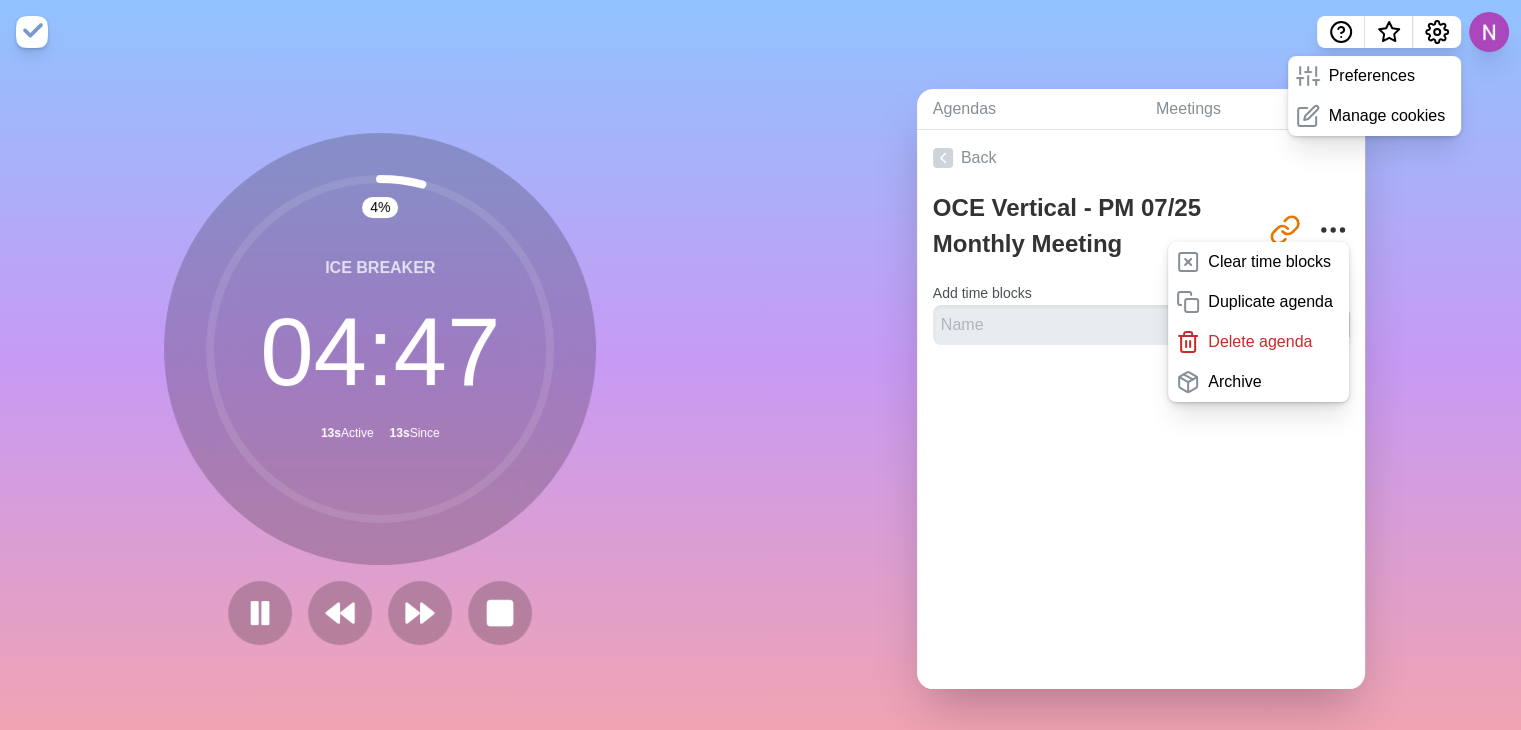 click 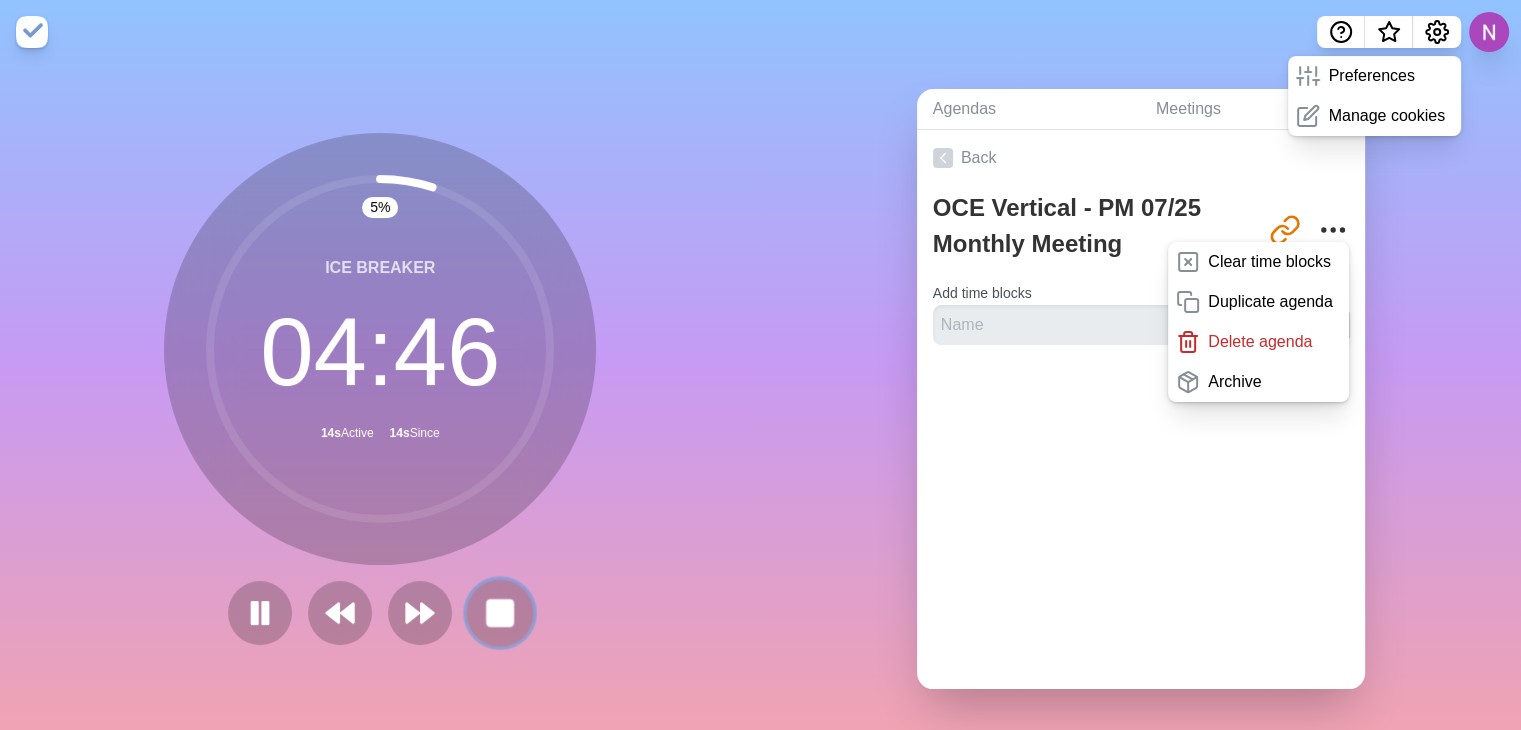 click at bounding box center (500, 612) 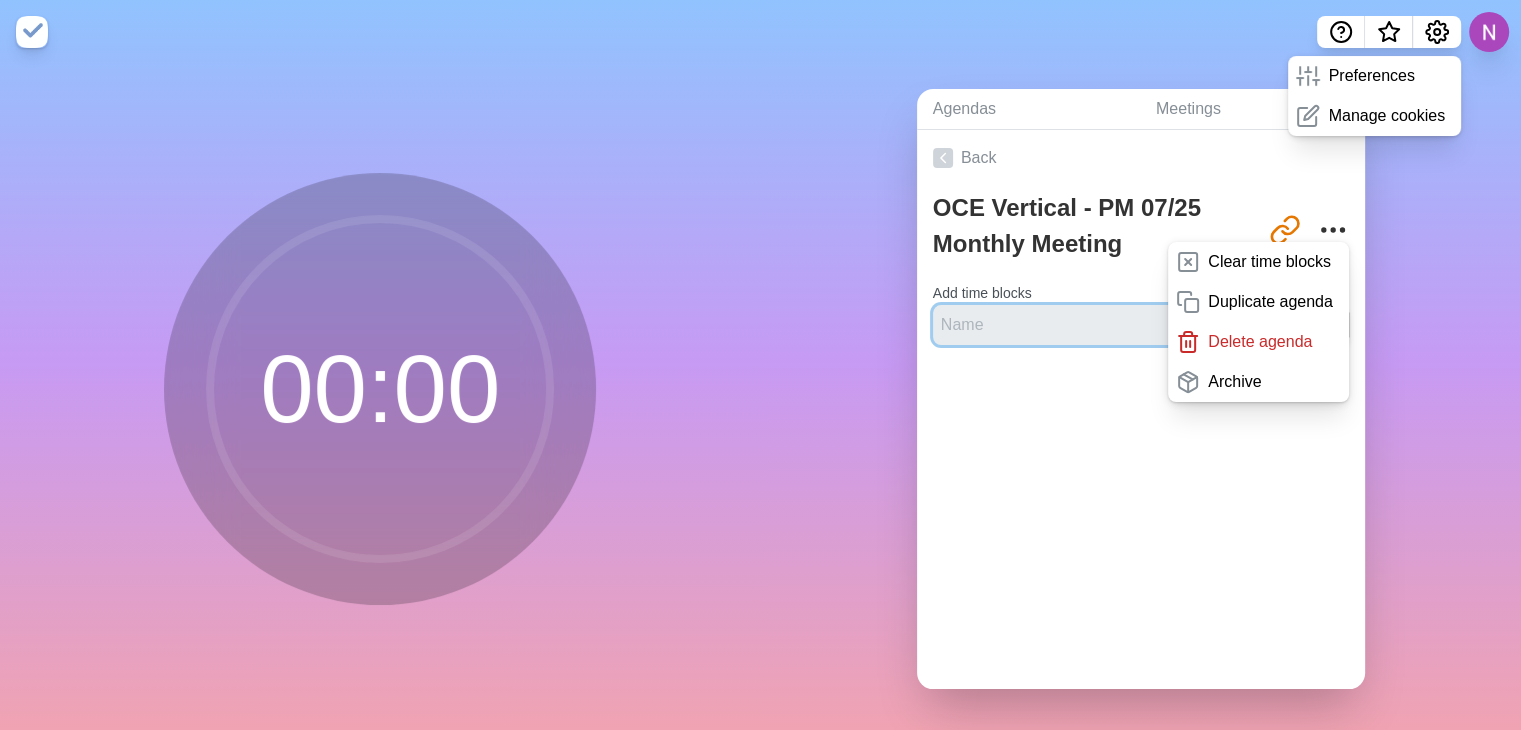 click at bounding box center (1085, 325) 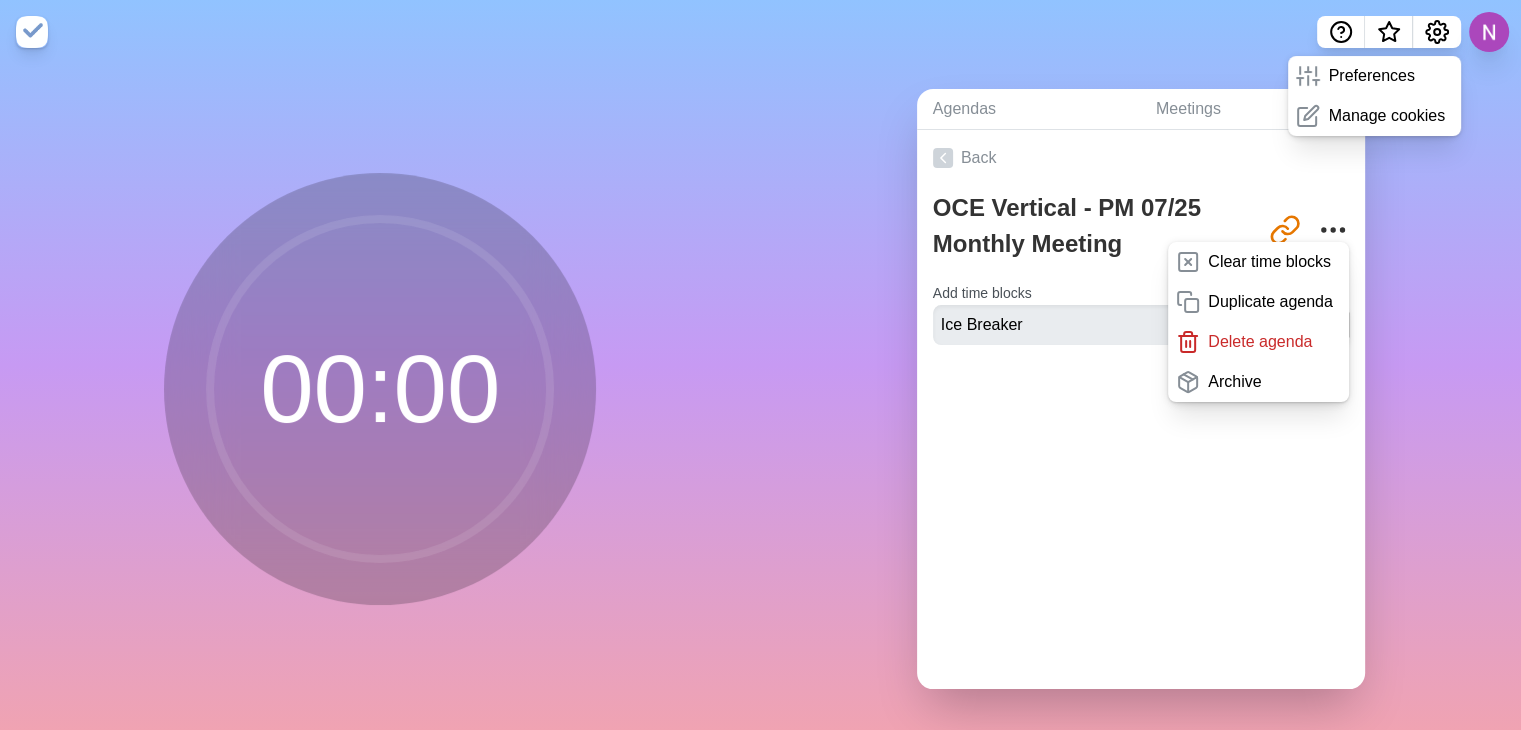 click on "Back     OCE Vertical - PM 07/25 Monthly Meeting   http://timeblocks.co/rA1TgNxqgCsyB3Rjaljg         Clear time blocks   Duplicate agenda   Delete agenda     Archive         Add time blocks   Ice Breaker" at bounding box center [1141, 409] 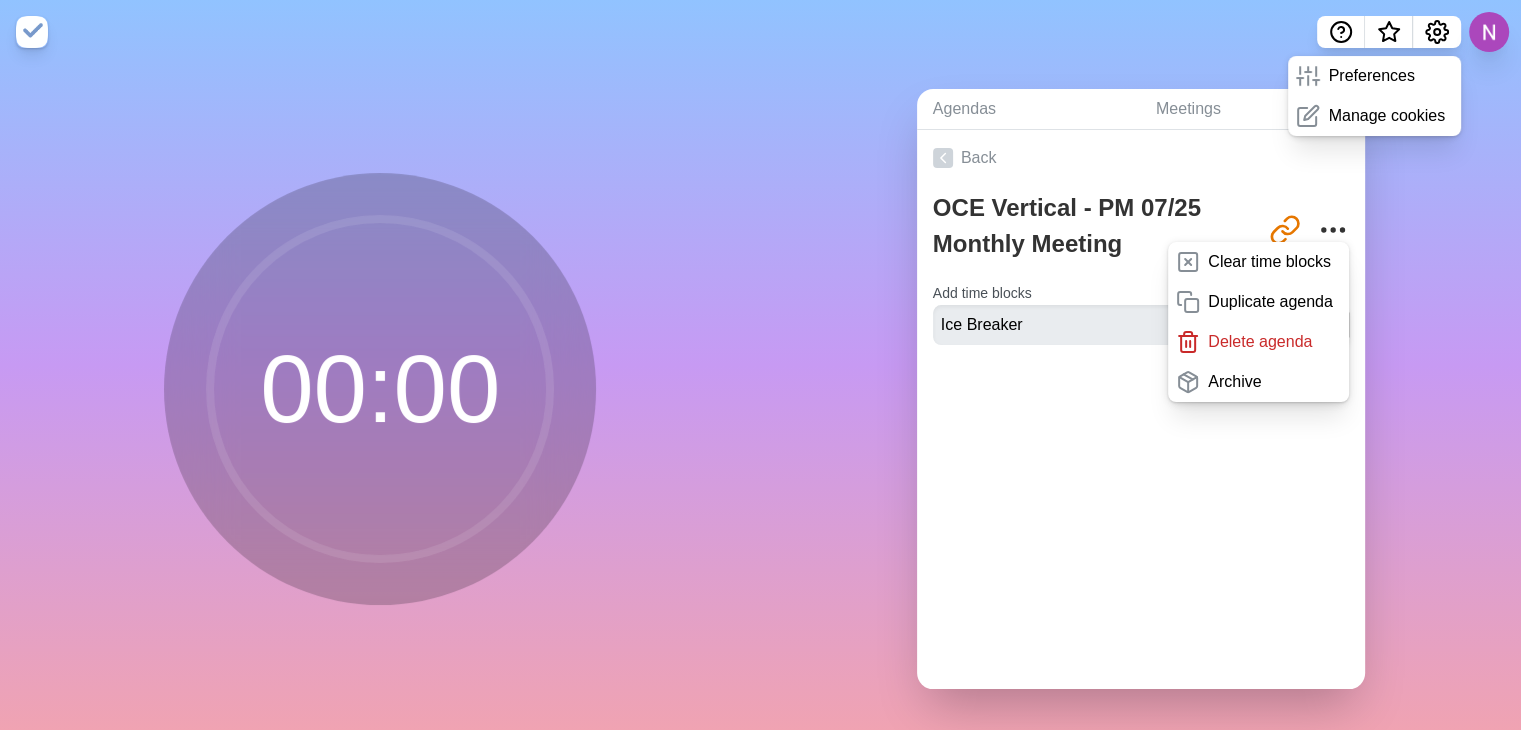 drag, startPoint x: 1368, startPoint y: 238, endPoint x: 1378, endPoint y: 195, distance: 44.14748 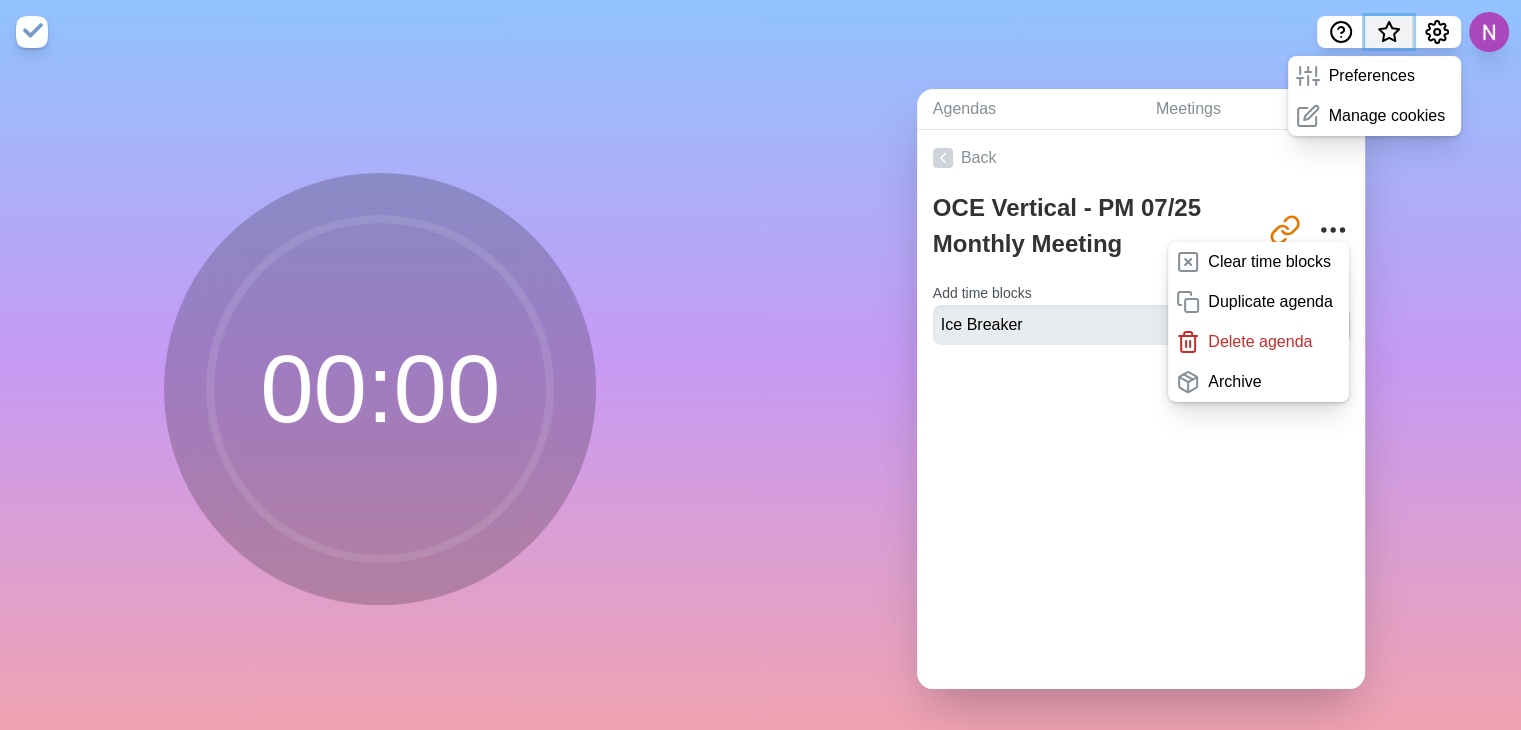 click at bounding box center [1389, 33] 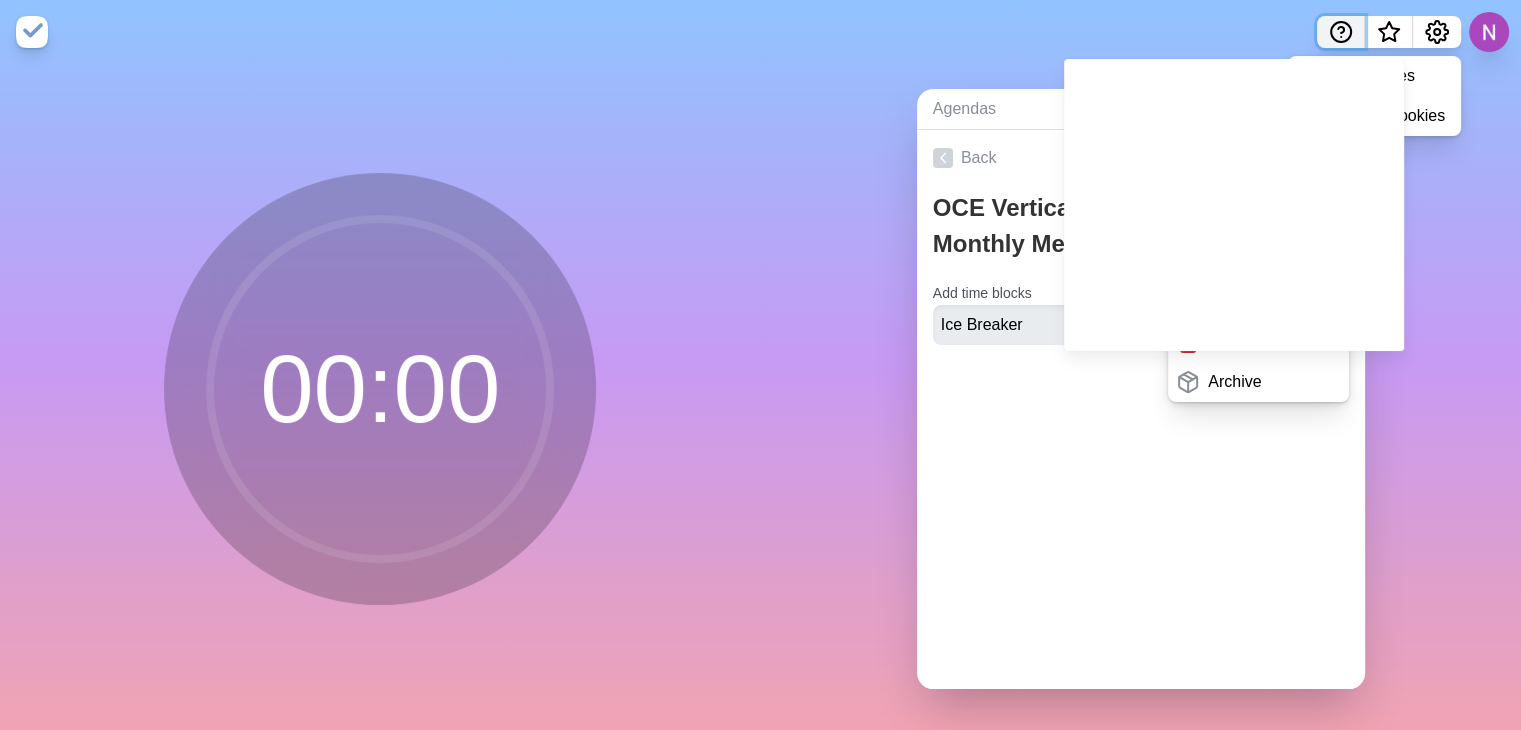 click at bounding box center (1341, 32) 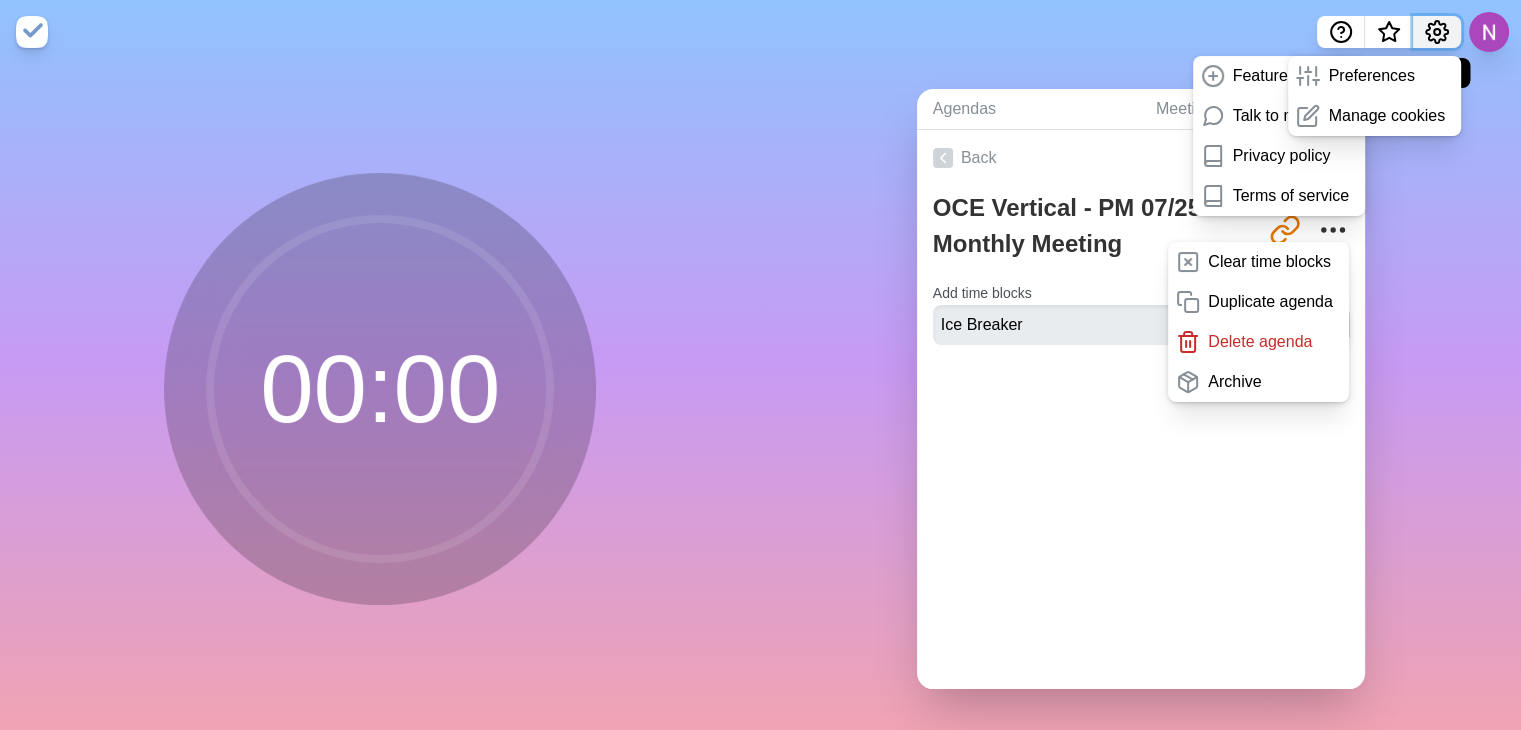click 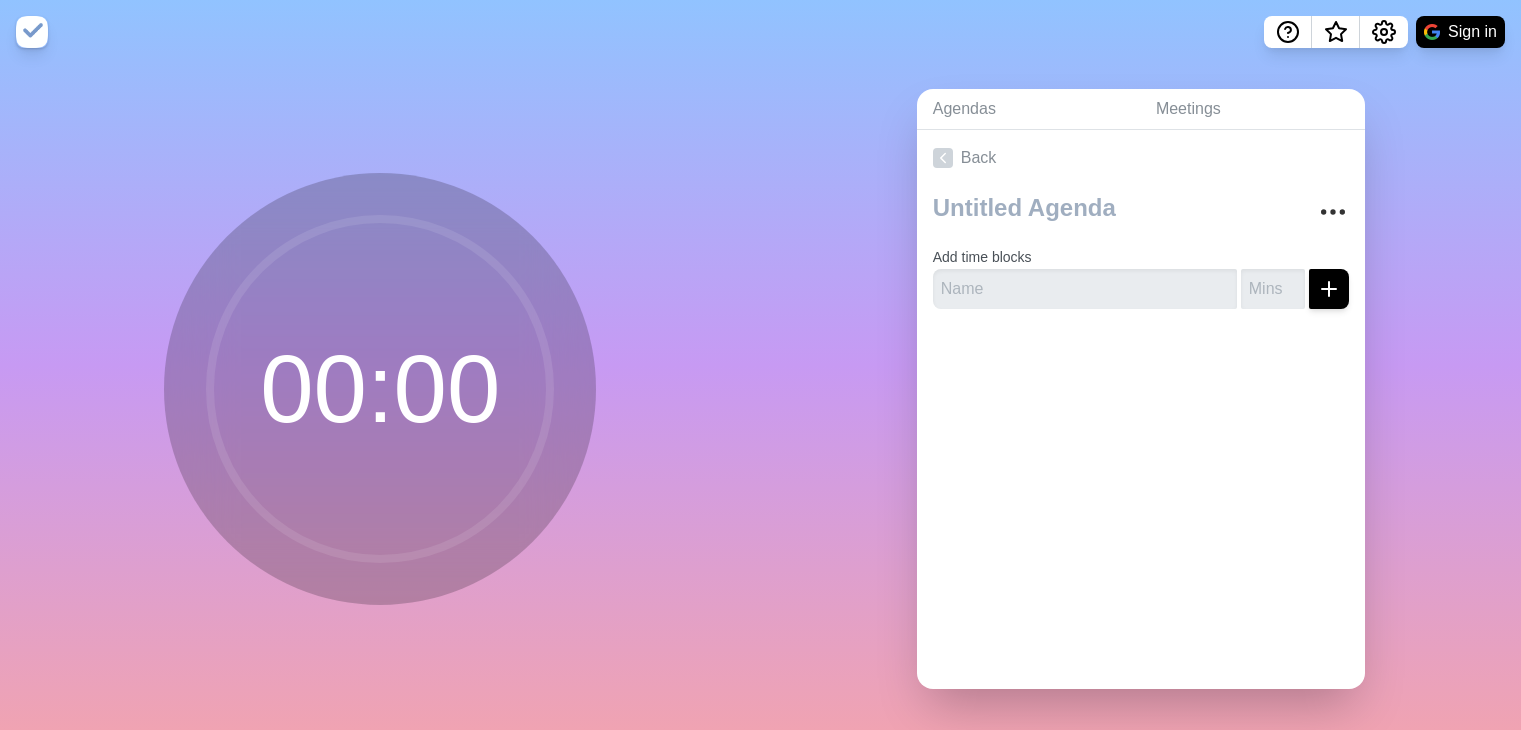 scroll, scrollTop: 0, scrollLeft: 0, axis: both 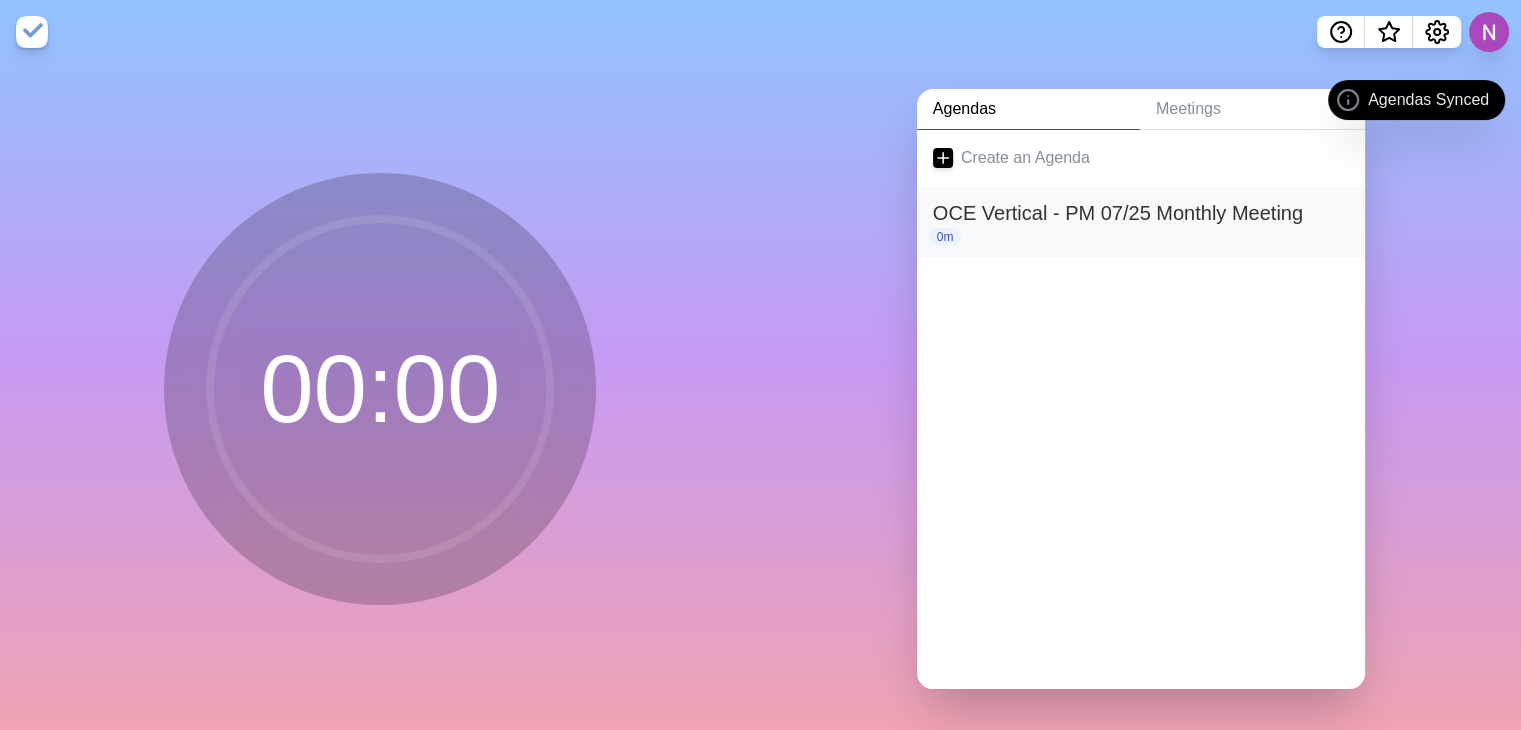 click on "OCE Vertical - PM 07/25 Monthly Meeting" at bounding box center (1141, 213) 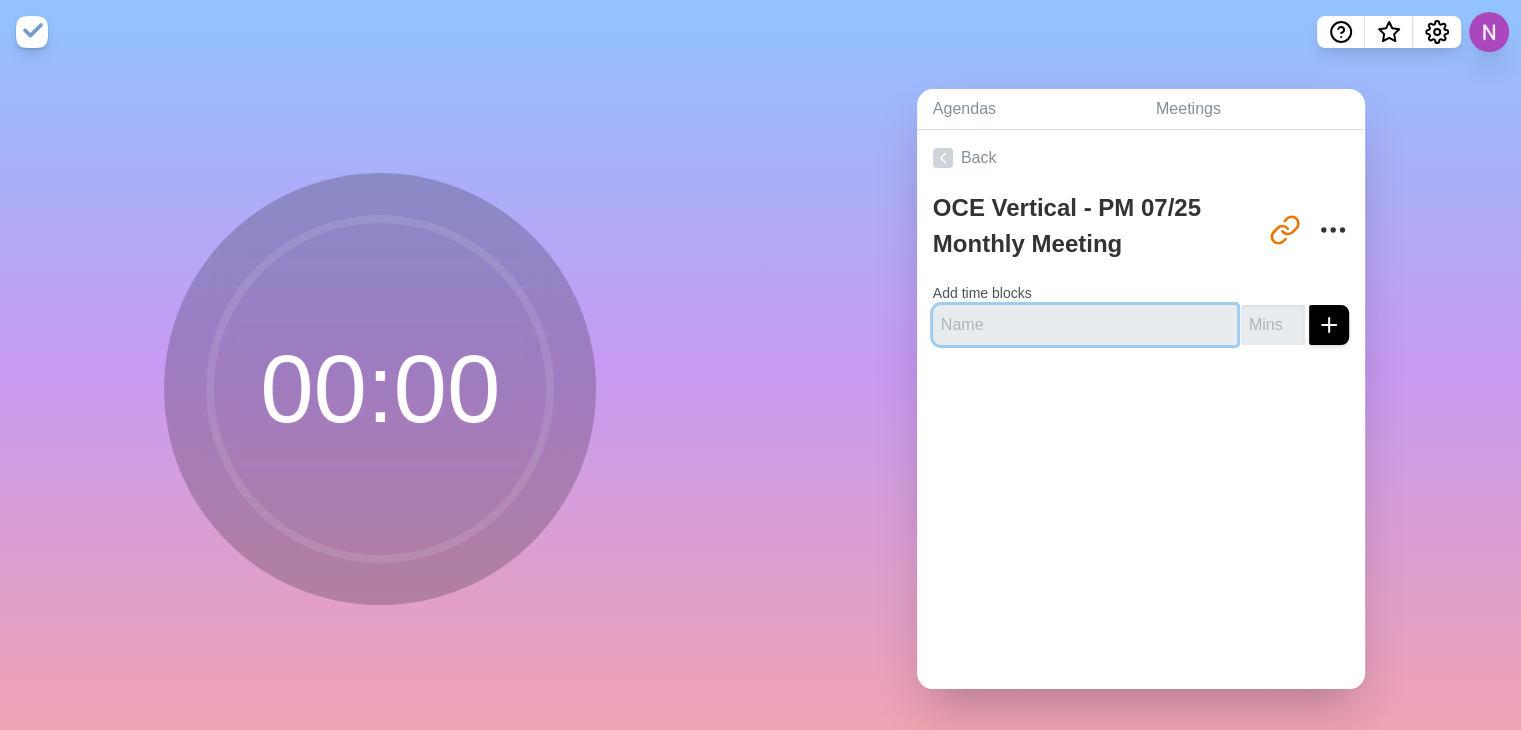 click at bounding box center (1085, 325) 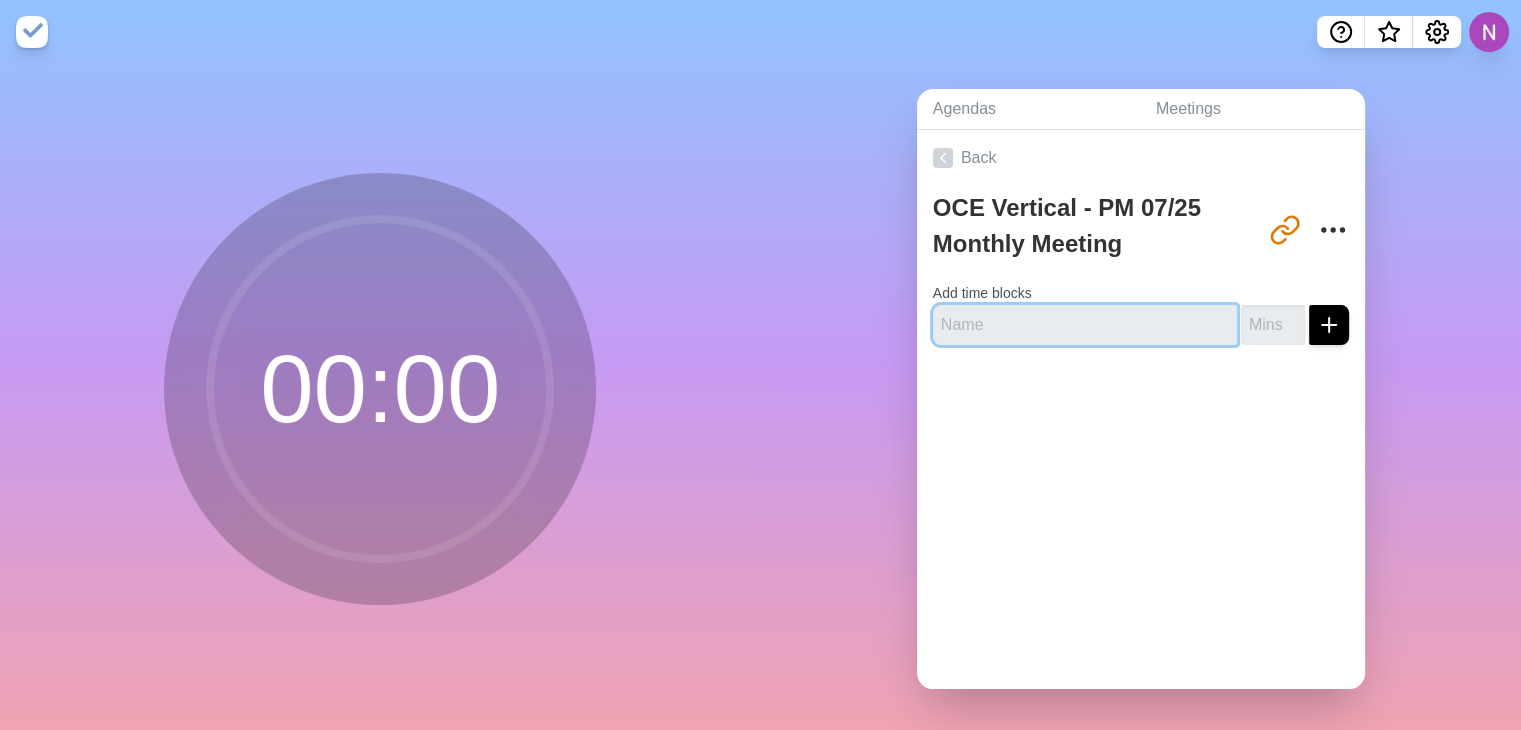 type on "Ice Breaker" 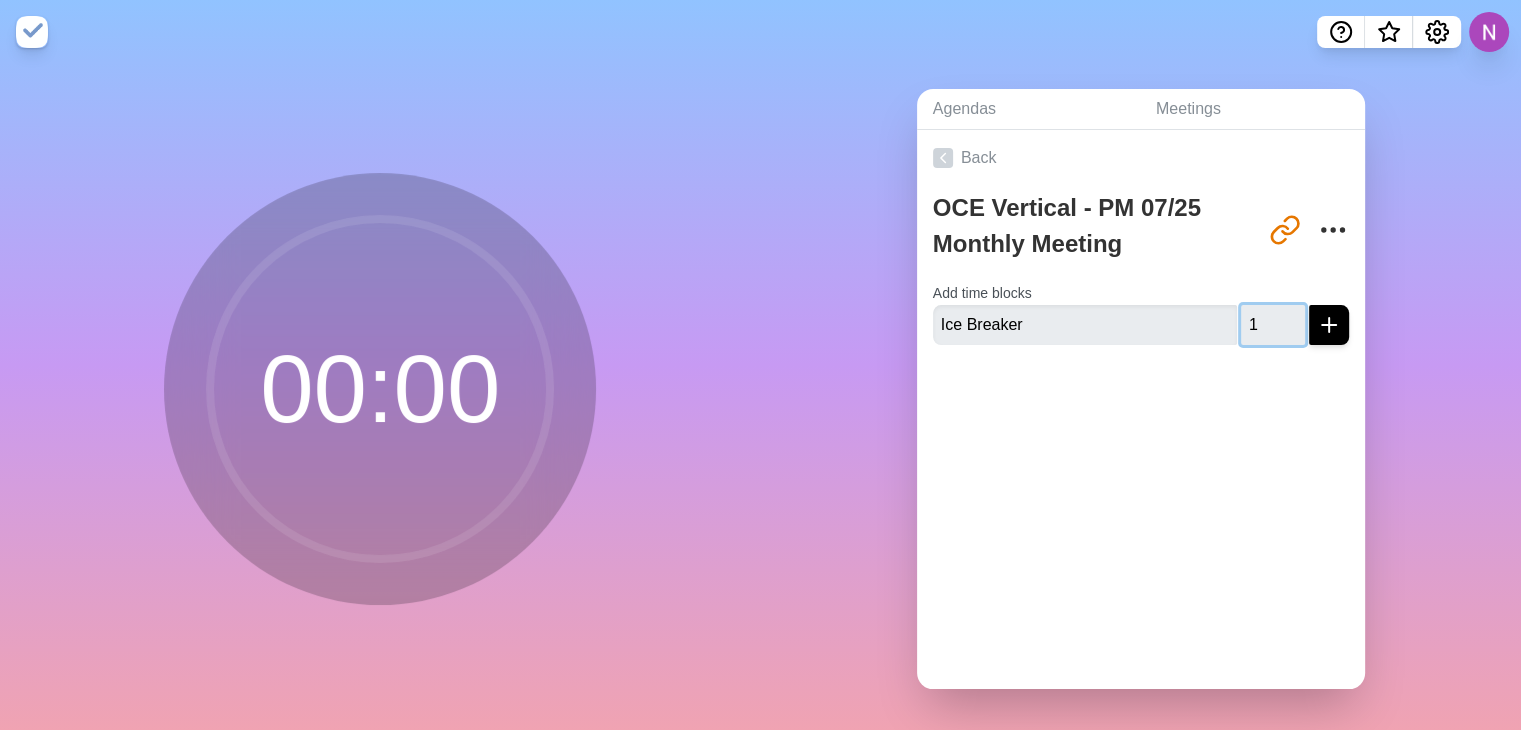 click on "1" at bounding box center [1273, 325] 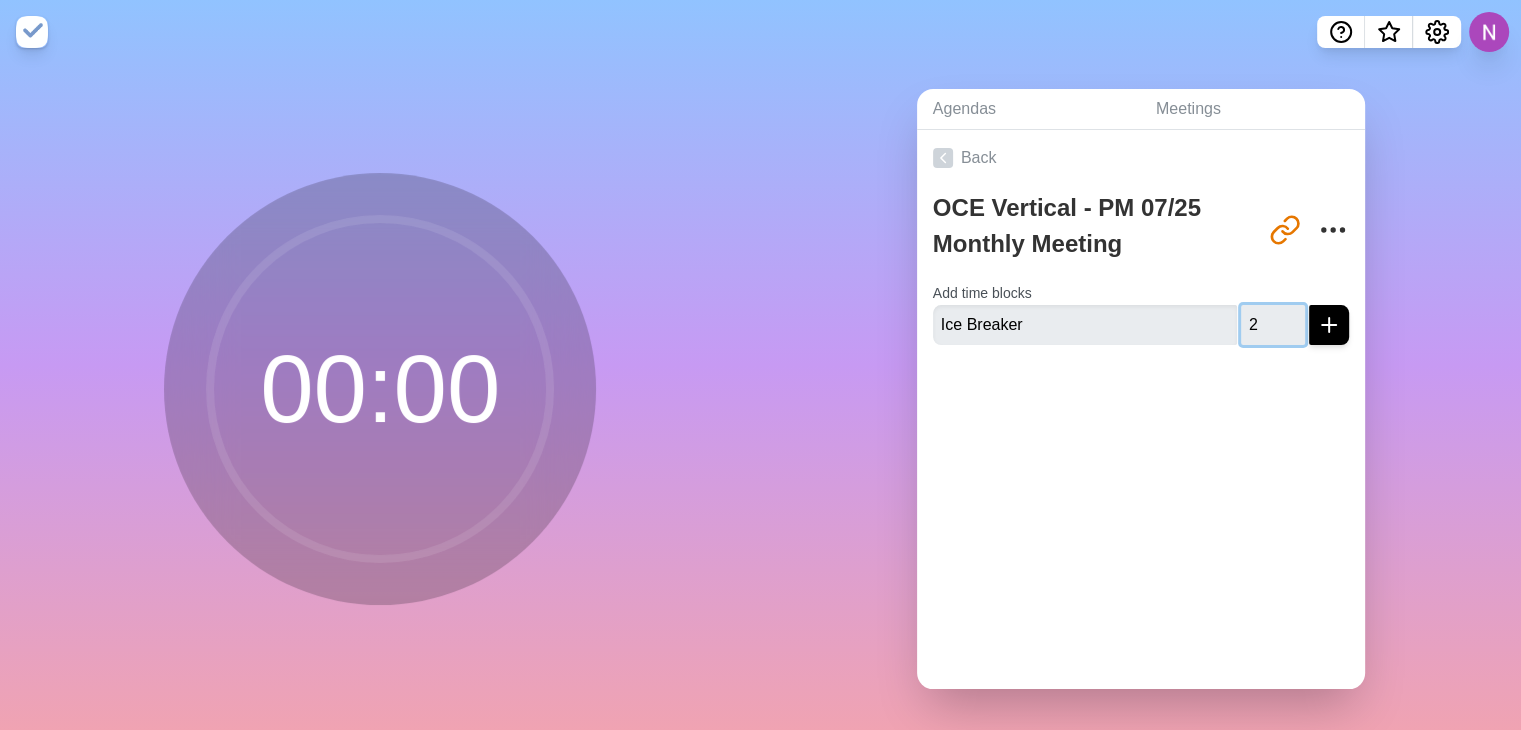 click on "2" at bounding box center [1273, 325] 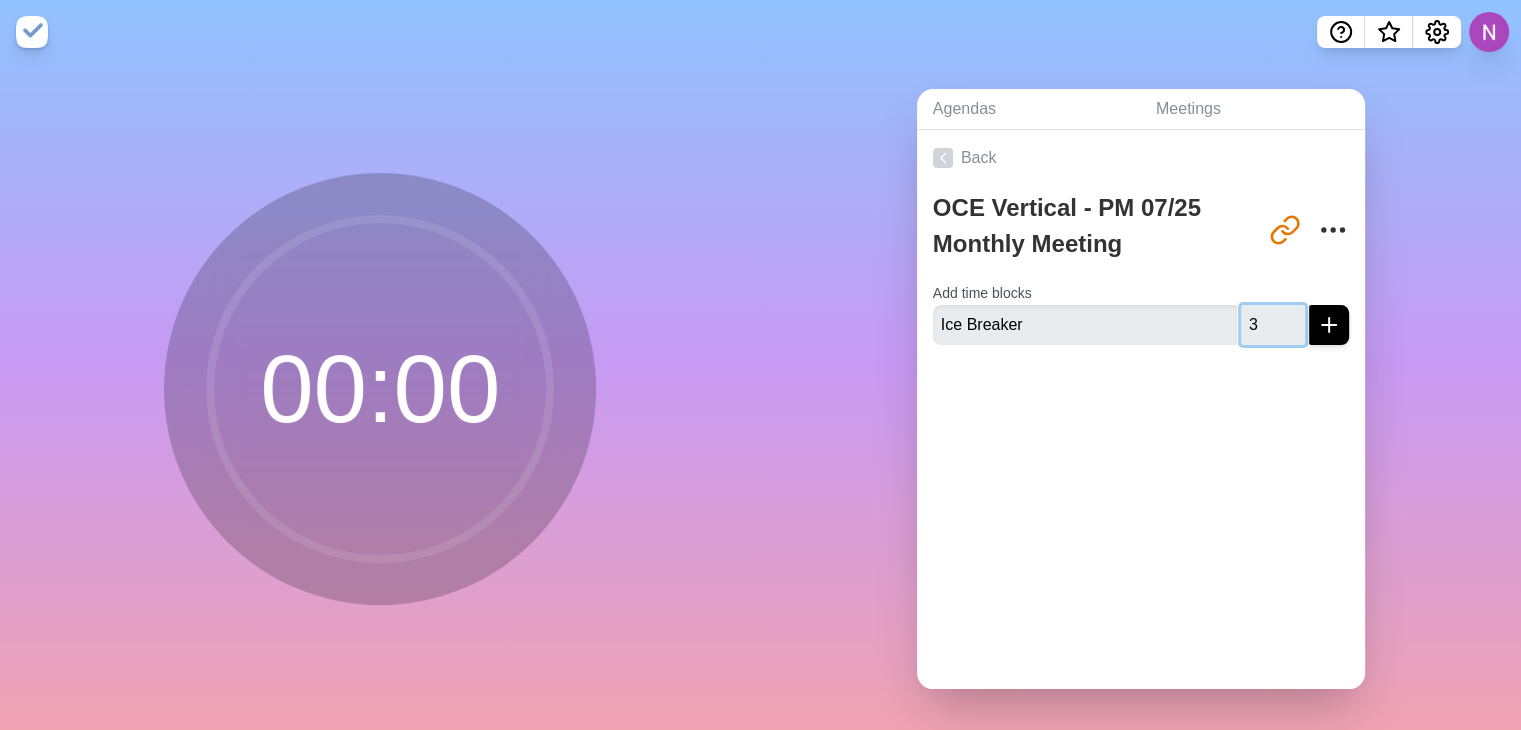 click on "3" at bounding box center [1273, 325] 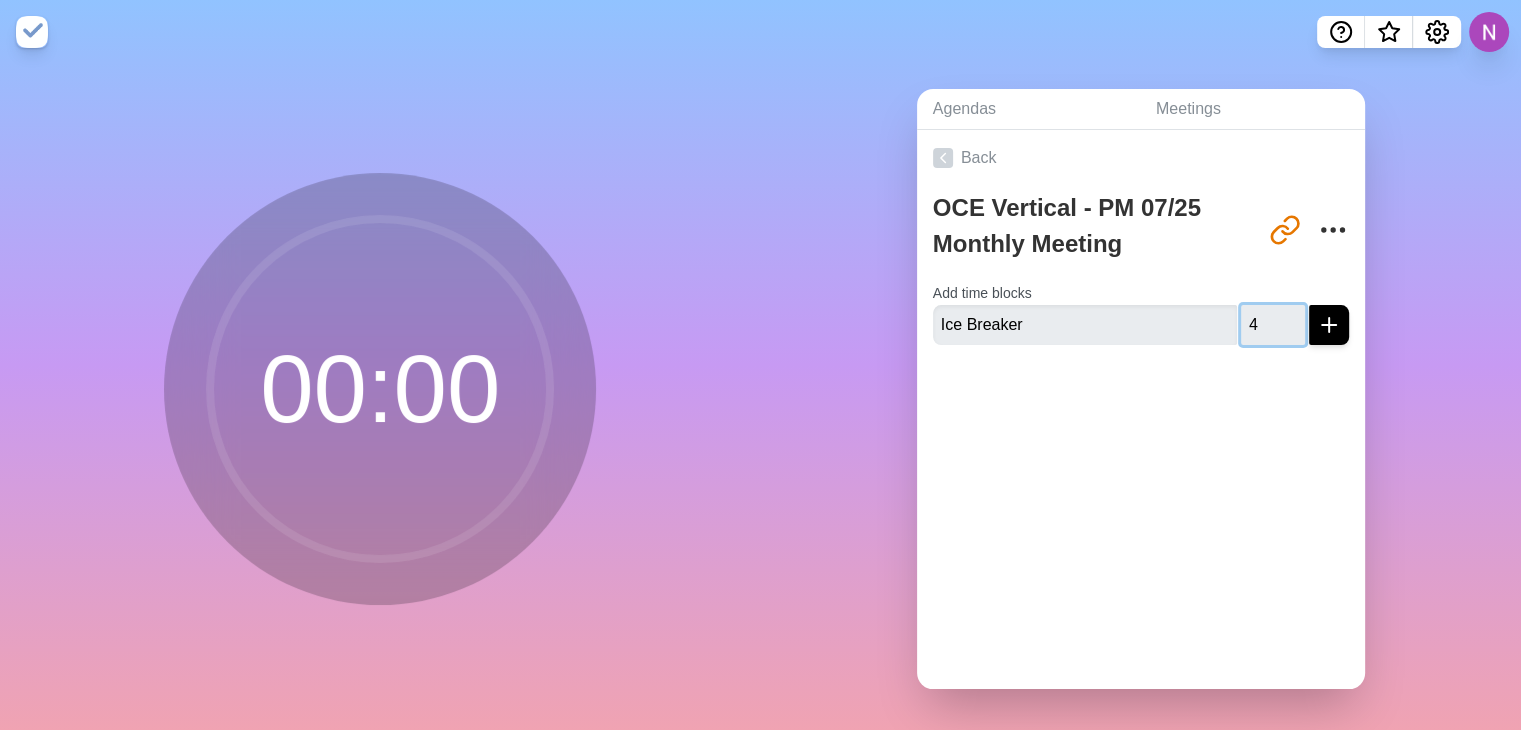 click on "4" at bounding box center (1273, 325) 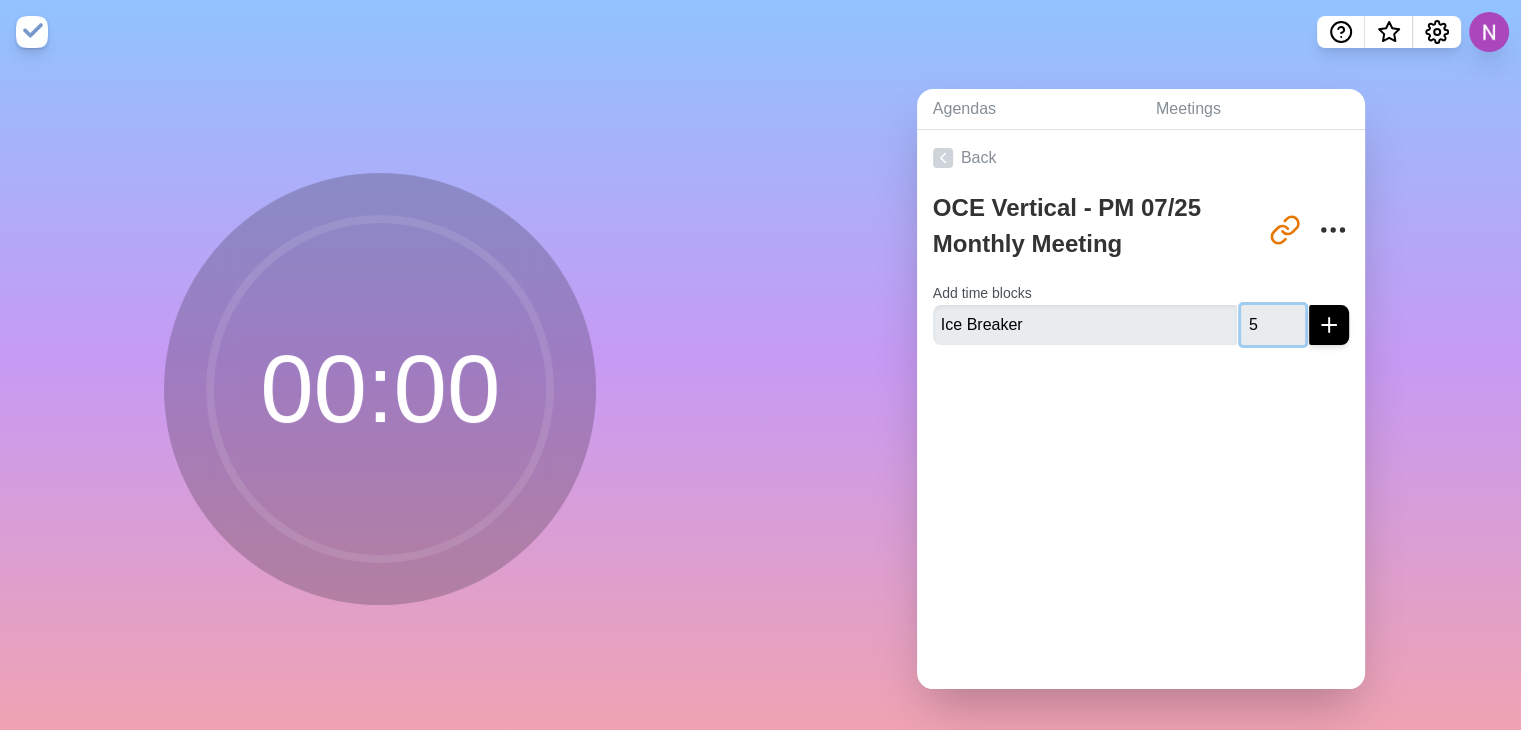 type on "5" 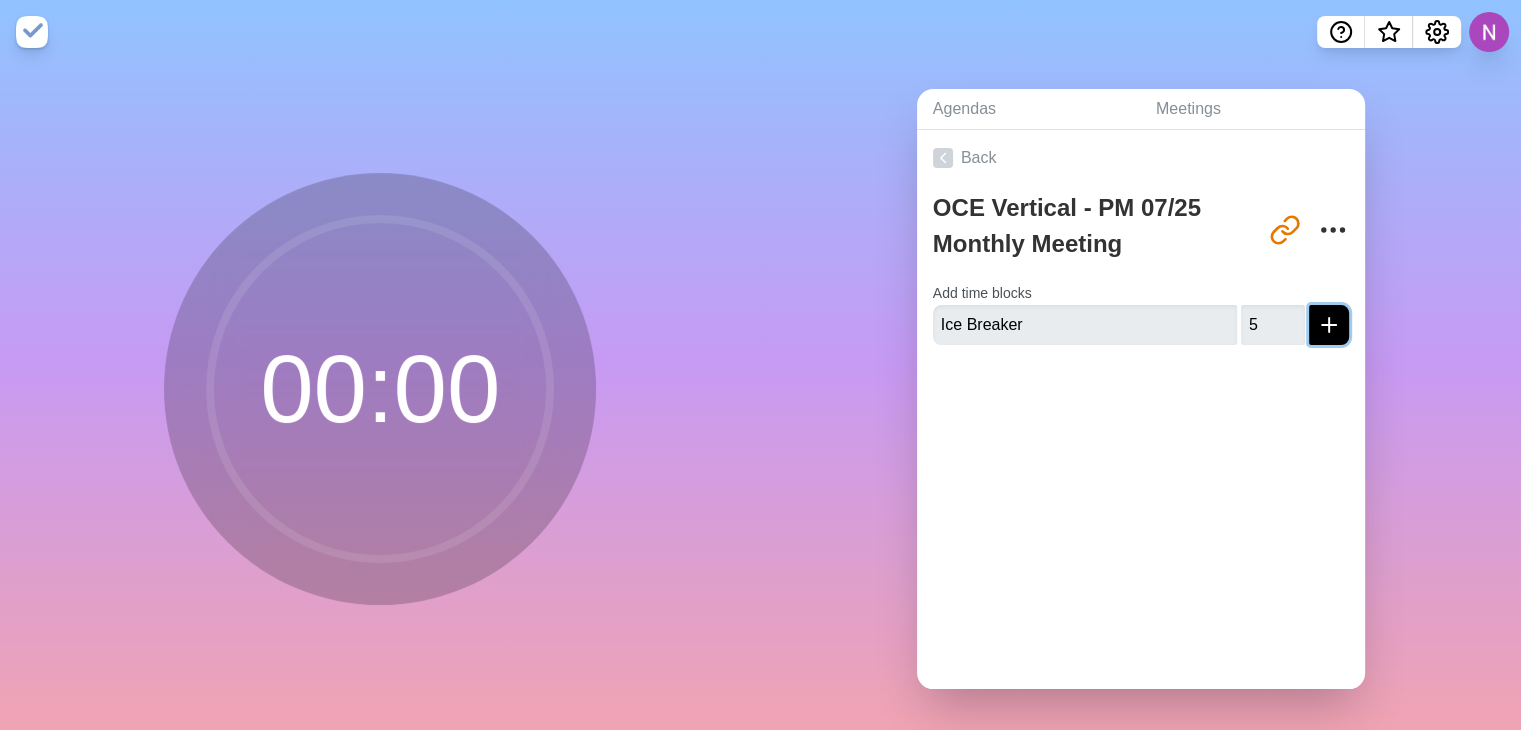click 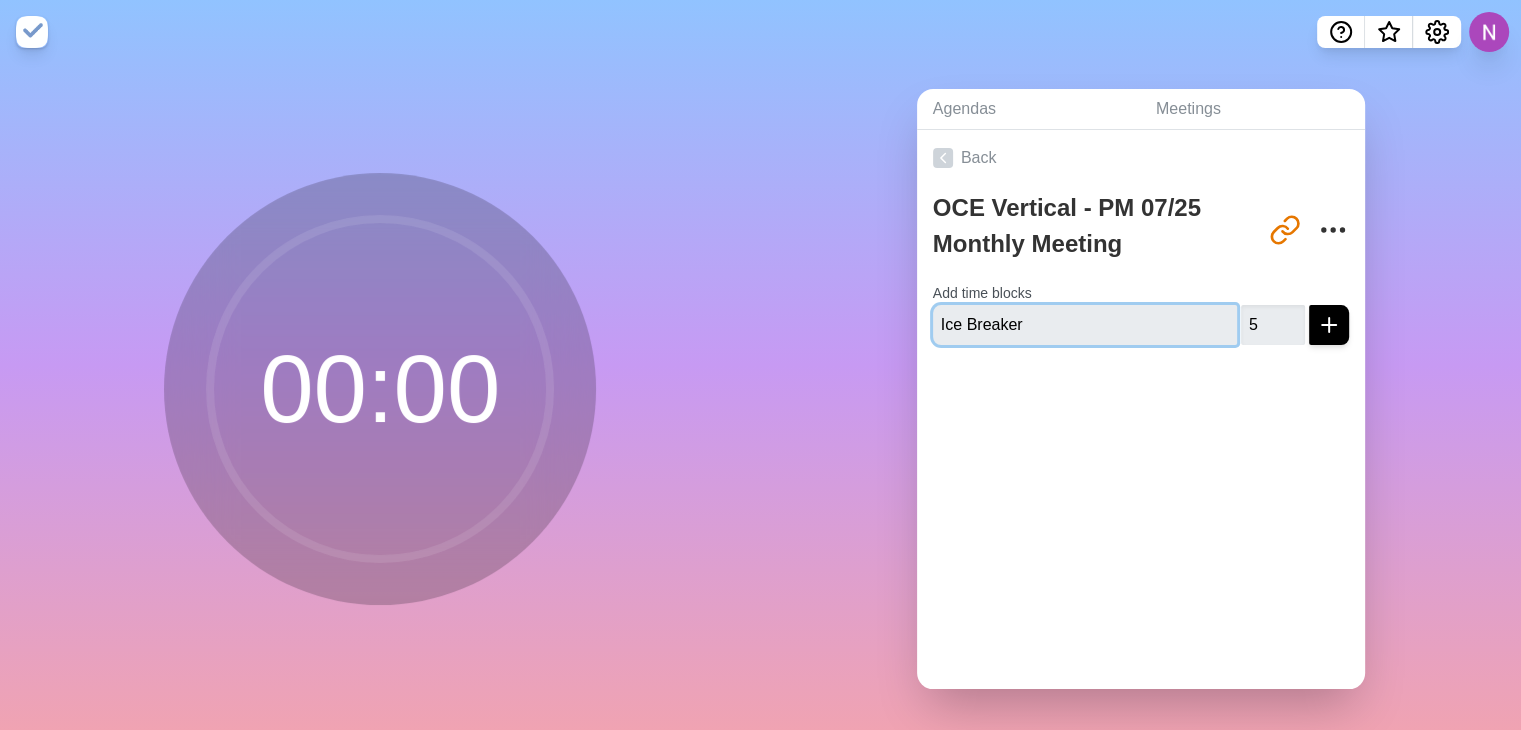 type 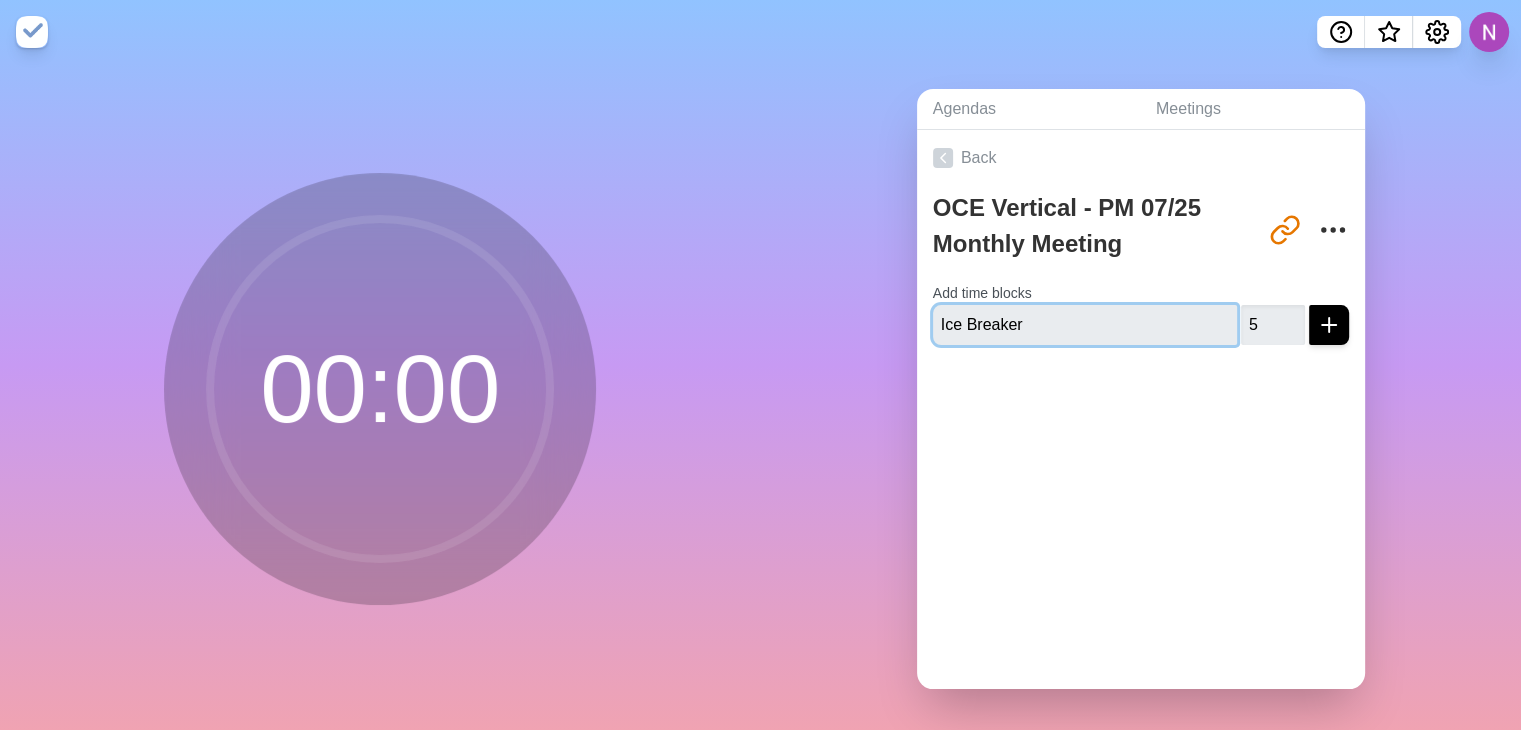 type 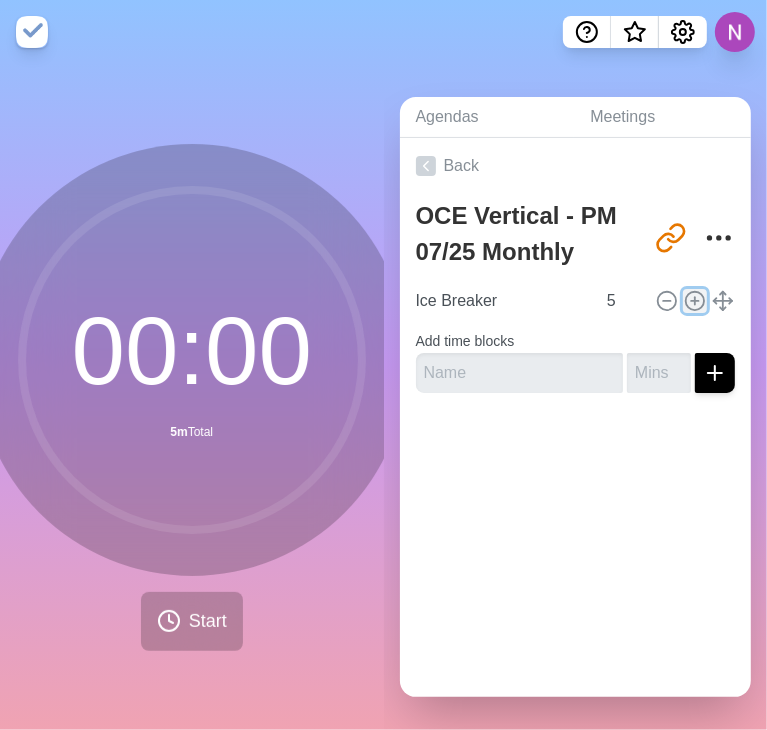 click 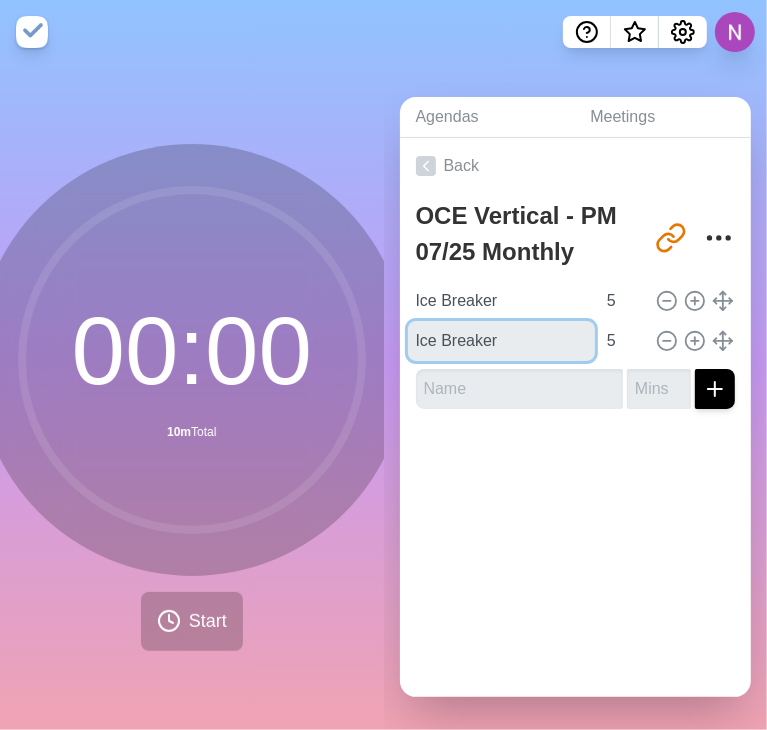drag, startPoint x: 512, startPoint y: 329, endPoint x: 379, endPoint y: 338, distance: 133.30417 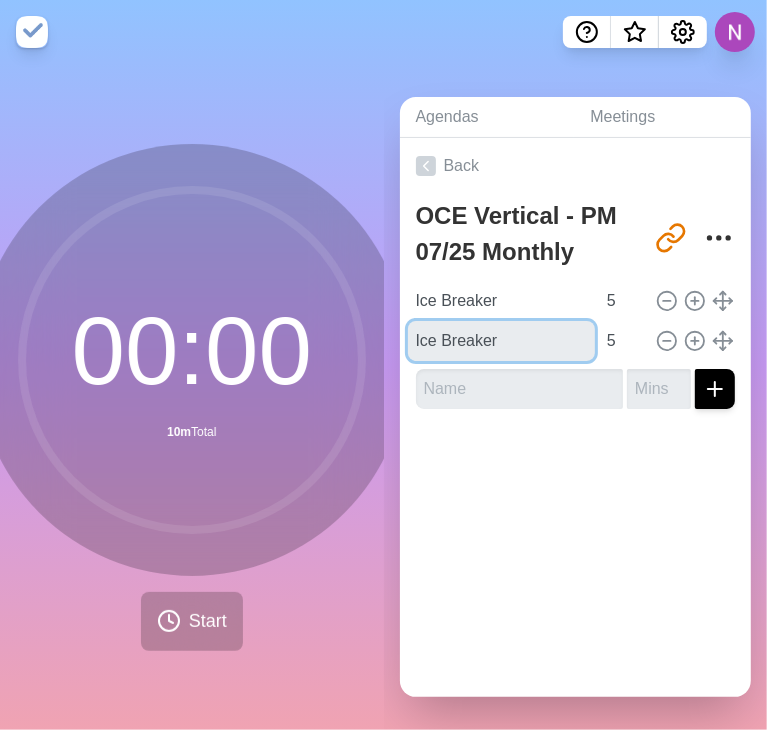 click on "00 : 00   10m
Total             Start   Agendas   Meetings
Back     OCE Vertical - PM 07/25 Monthly Meeting   [URL][DOMAIN_NAME]           Ice Breaker   5       Ice Breaker   5" 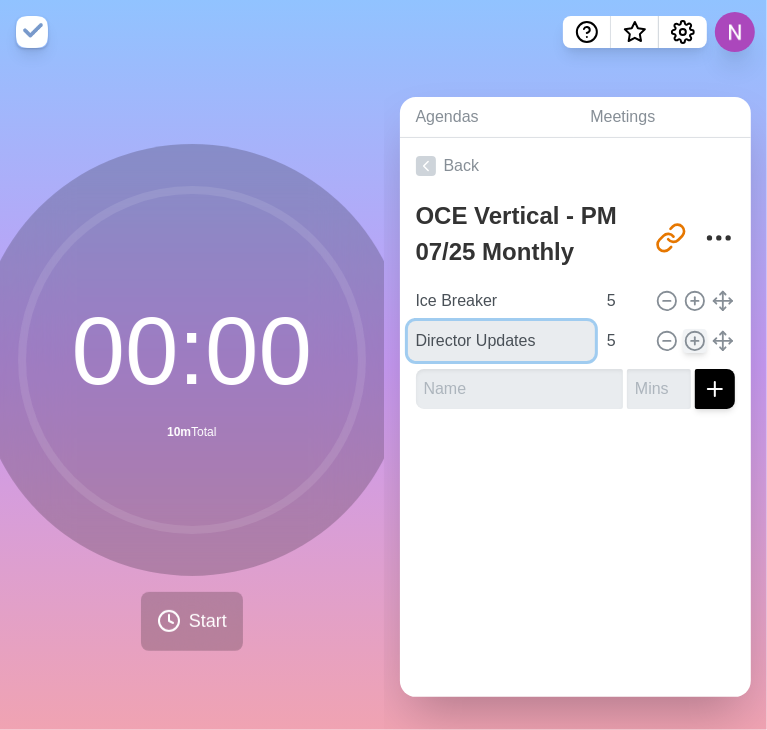 type on "Director Updates" 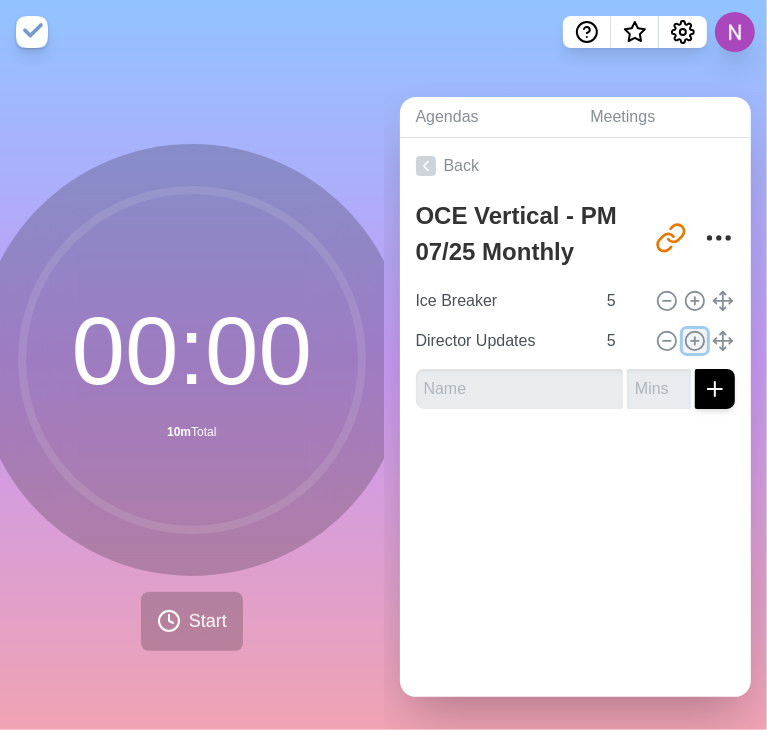 click 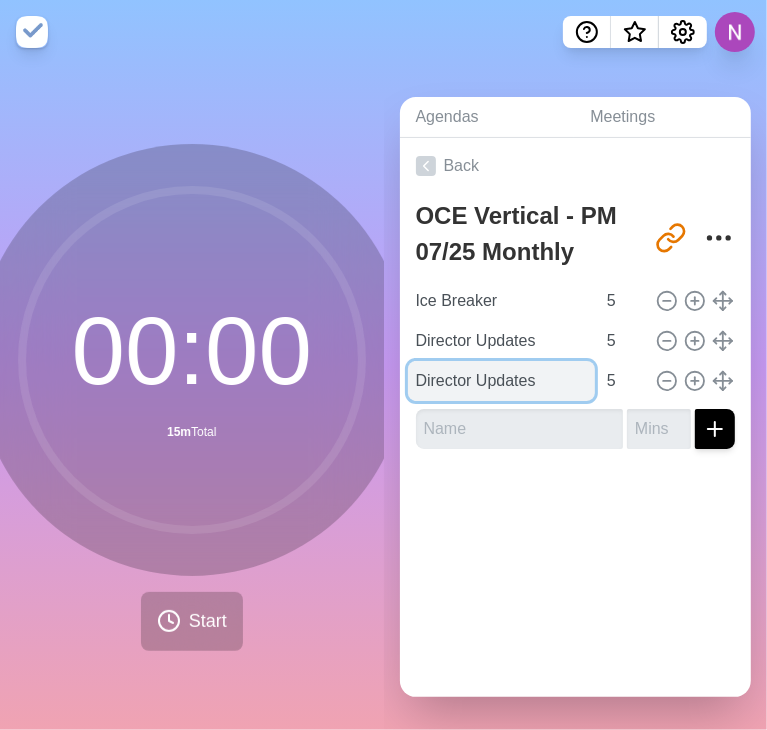 click on "Director Updates" at bounding box center [502, 381] 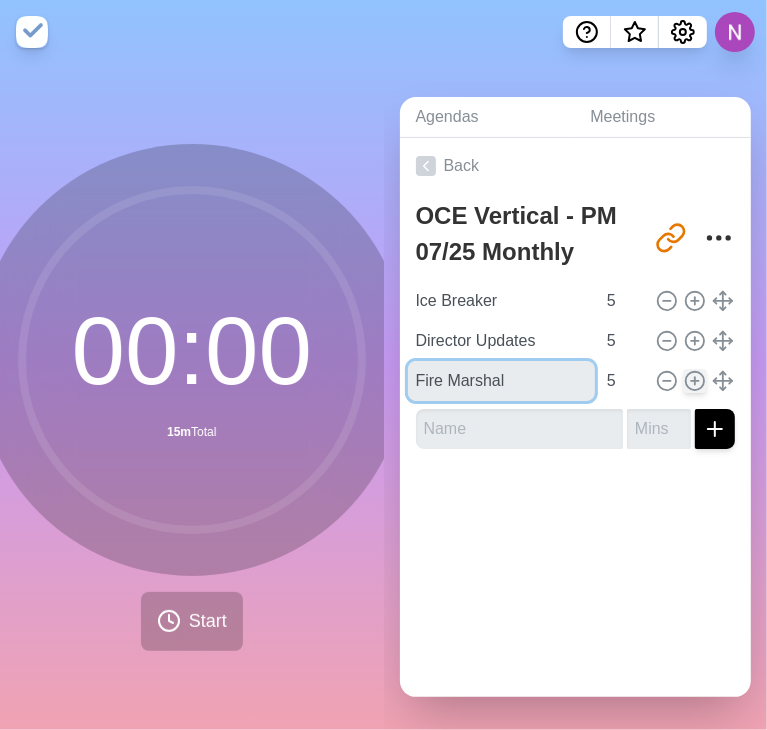 type on "Fire Marshal" 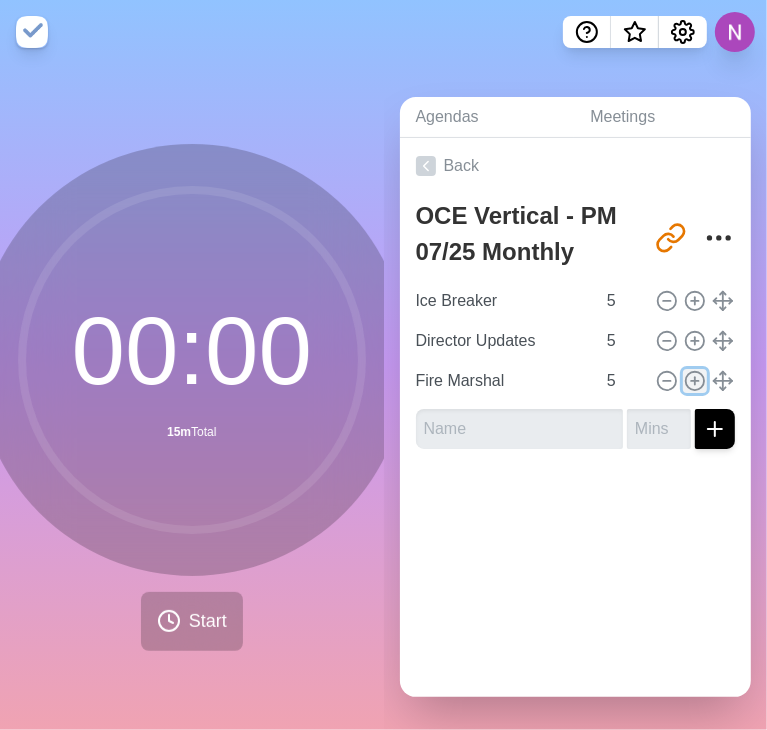 click 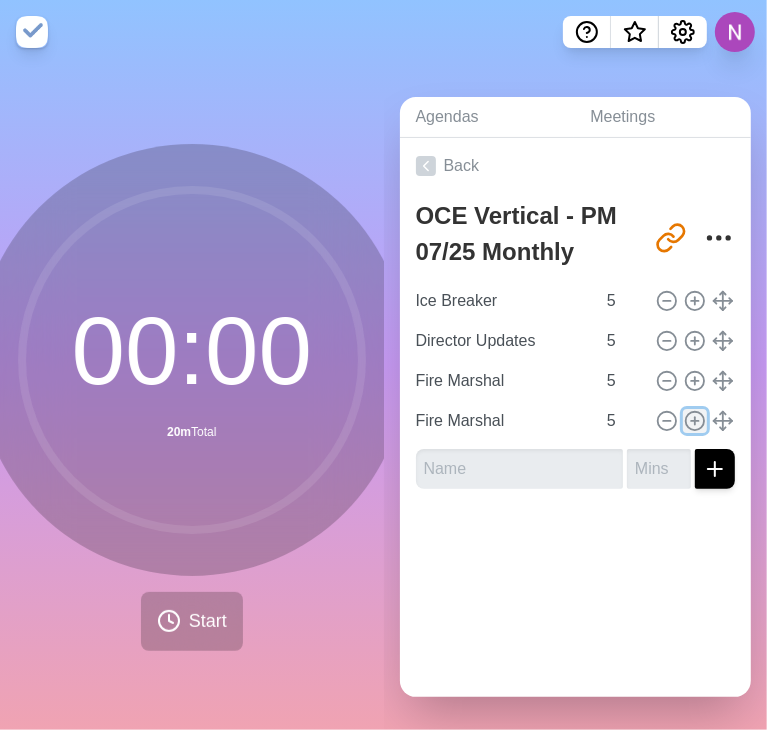 click 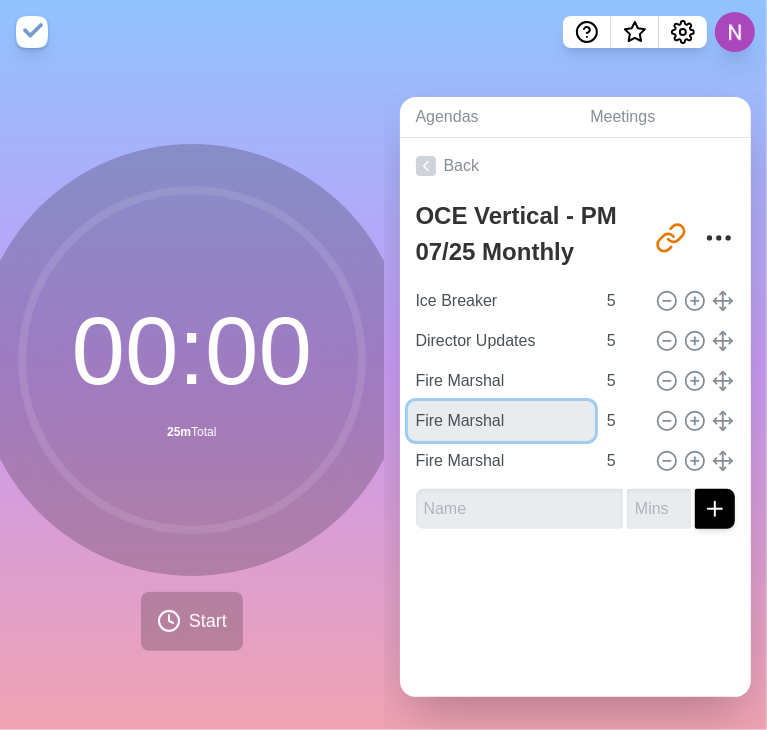 drag, startPoint x: 536, startPoint y: 416, endPoint x: 404, endPoint y: 405, distance: 132.45753 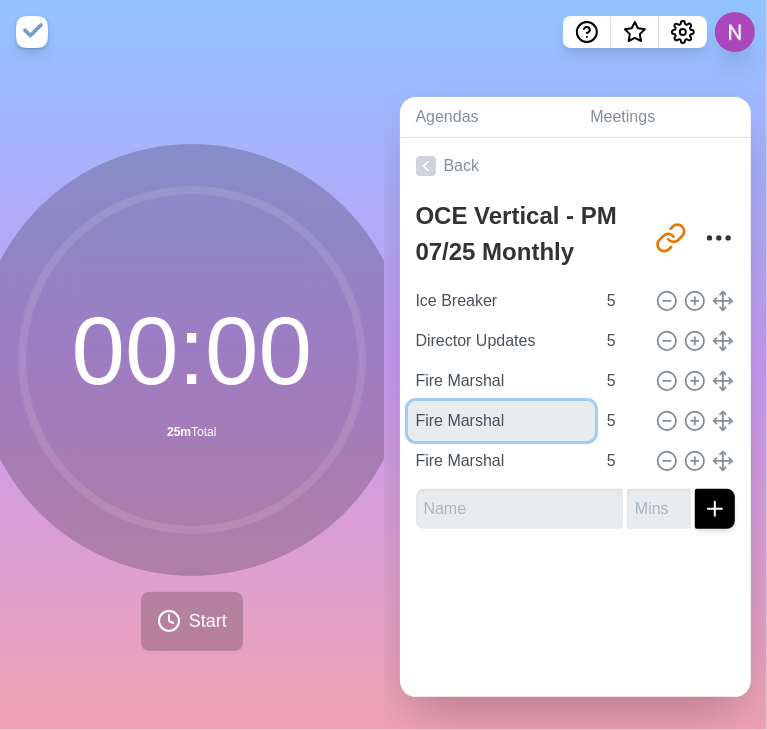 click on "OCE Vertical - PM 07/25 Monthly Meeting   [URL][DOMAIN_NAME]           Ice Breaker   5       Director Updates   5       Fire Marshal   5       Fire Marshal   5       Fire Marshal   5" at bounding box center (576, 369) 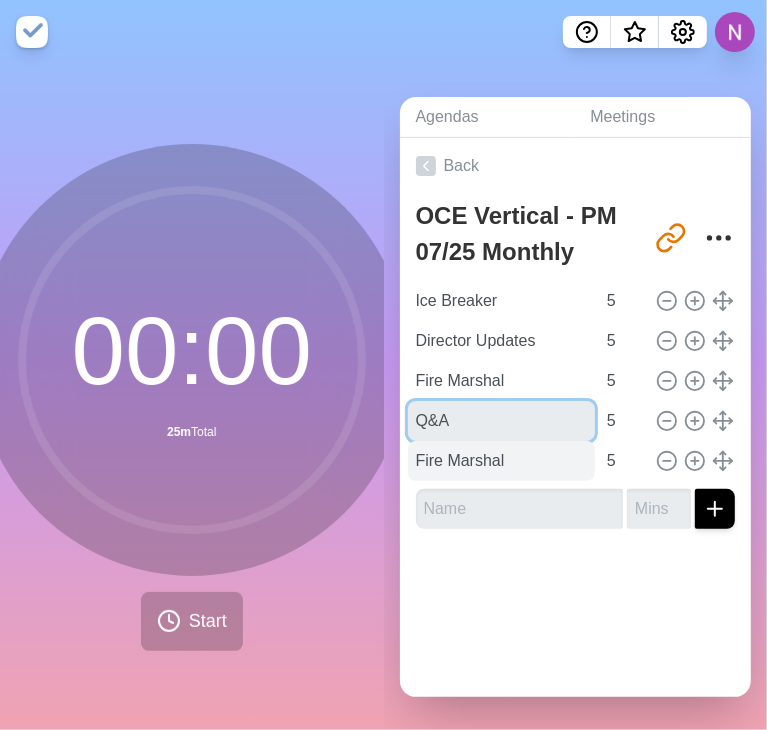 type on "Q&A" 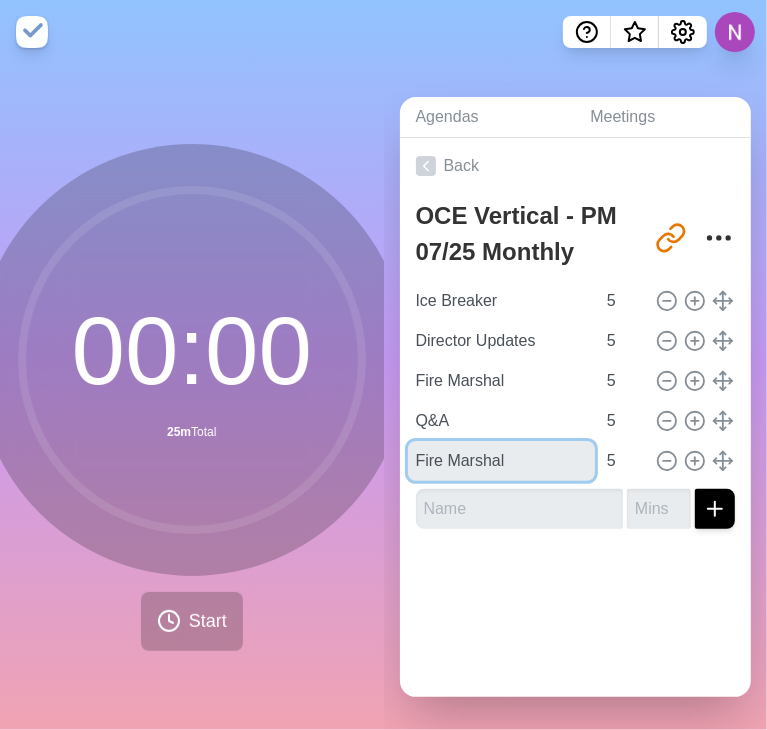 drag, startPoint x: 528, startPoint y: 452, endPoint x: 400, endPoint y: 450, distance: 128.01562 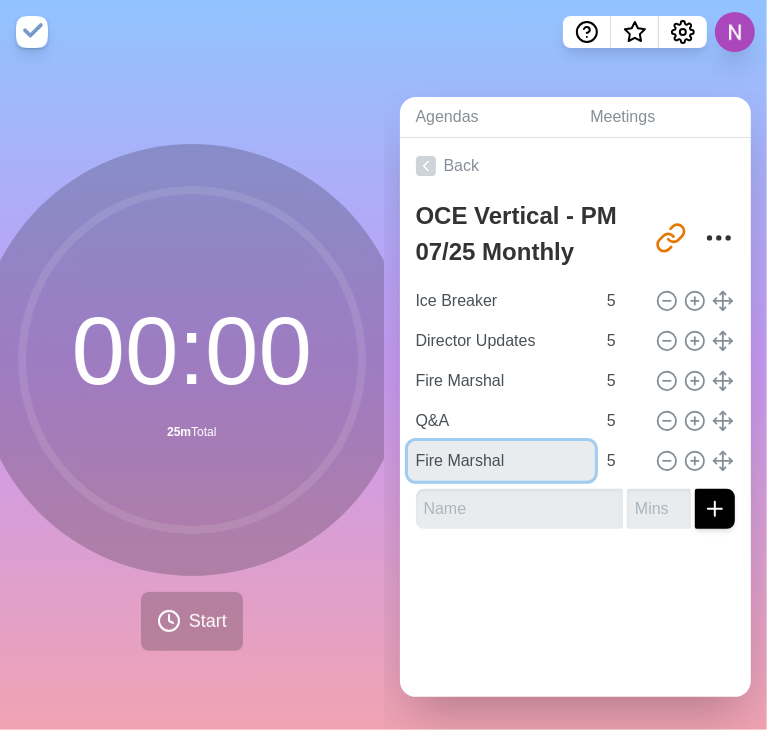 click on "OCE Vertical - PM 07/25 Monthly Meeting   [URL][DOMAIN_NAME]           Ice Breaker   5       Director Updates   5       Fire Marshal   5       Q&A   5       Fire Marshal   5" at bounding box center [576, 369] 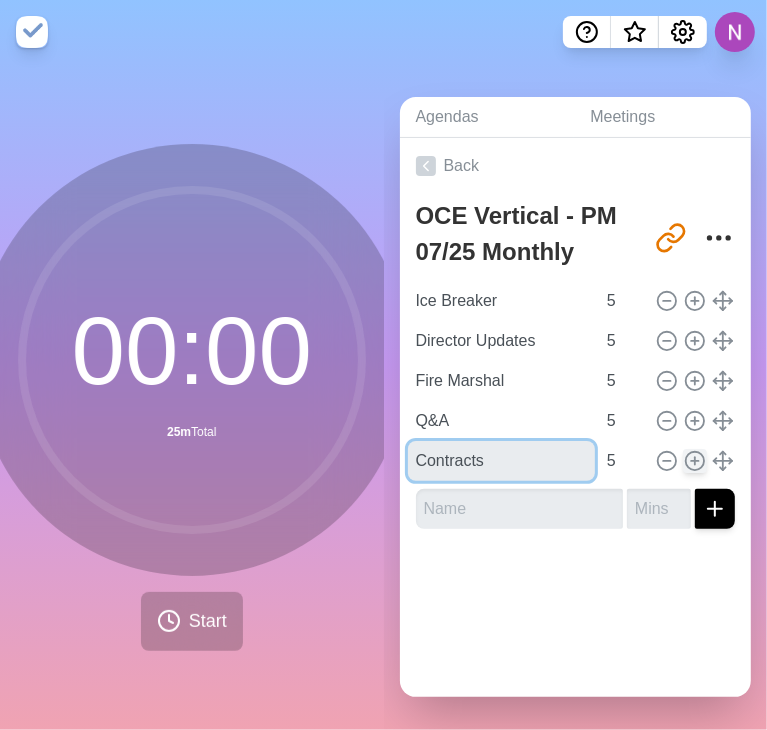 type on "Contracts" 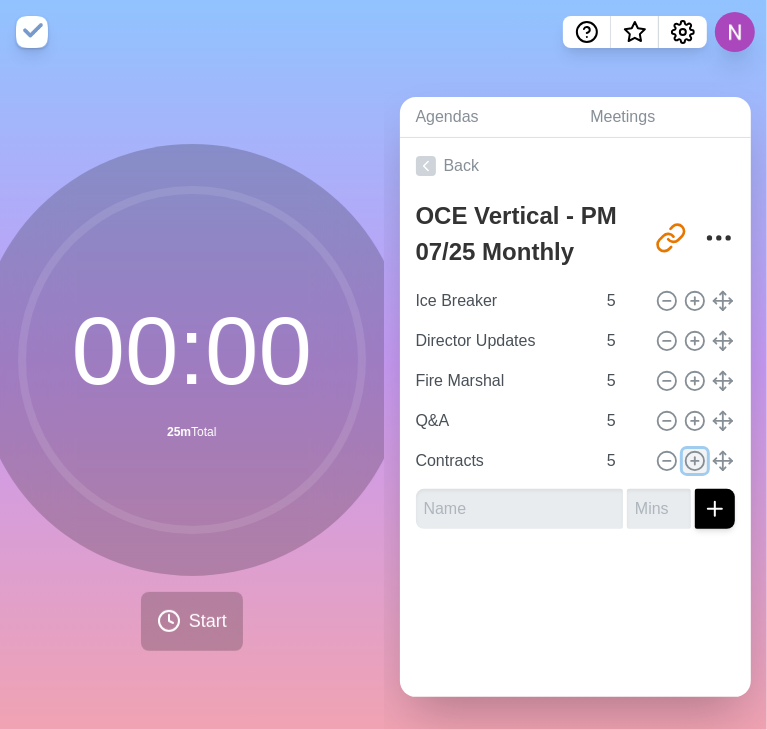 click 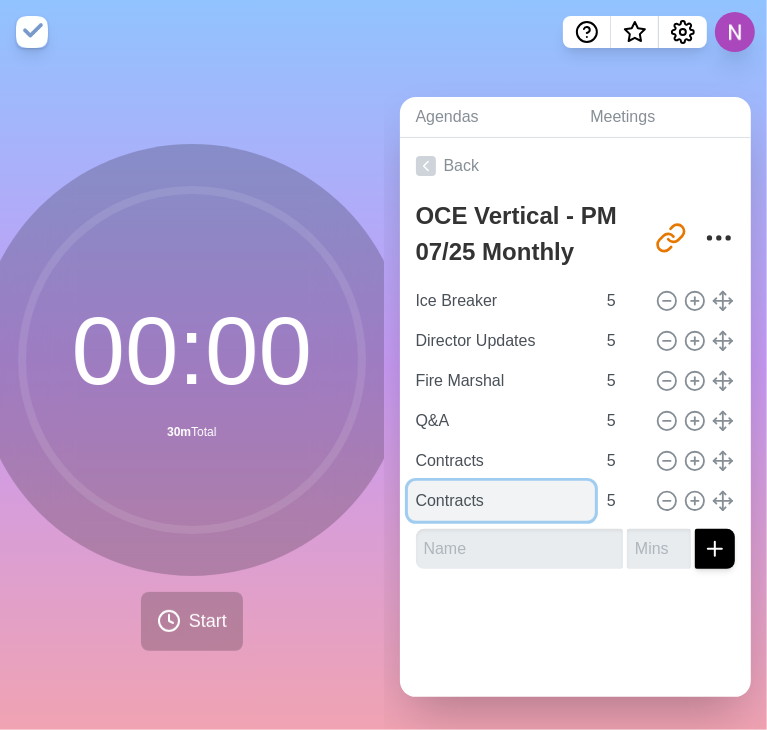 click on "Contracts" at bounding box center [502, 501] 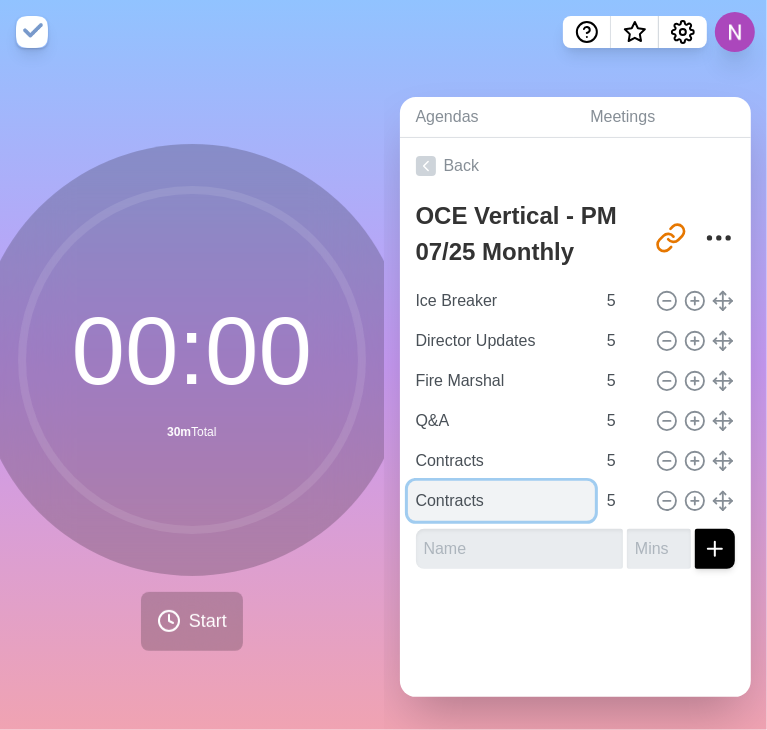 click on "Contracts" at bounding box center (502, 501) 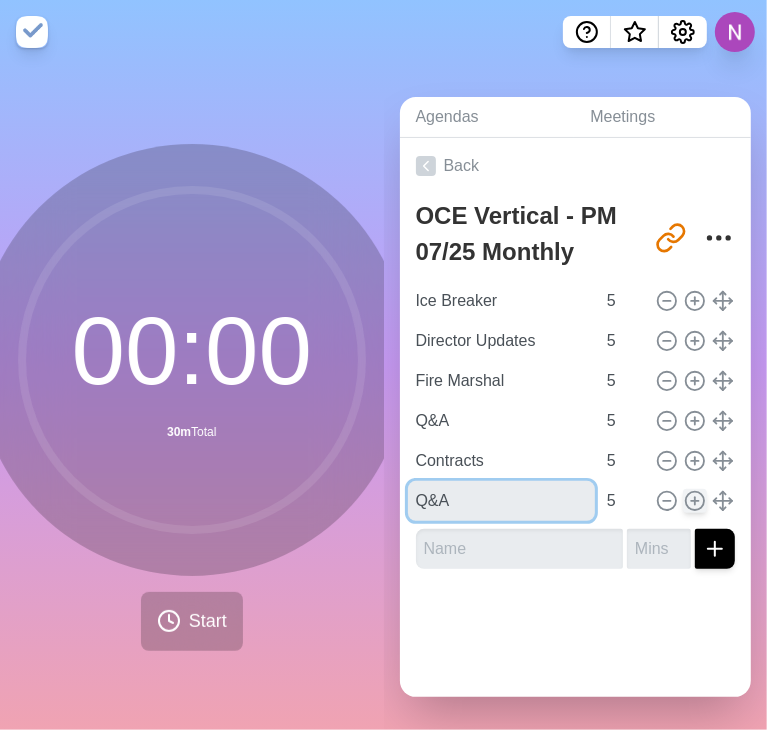 type on "Q&A" 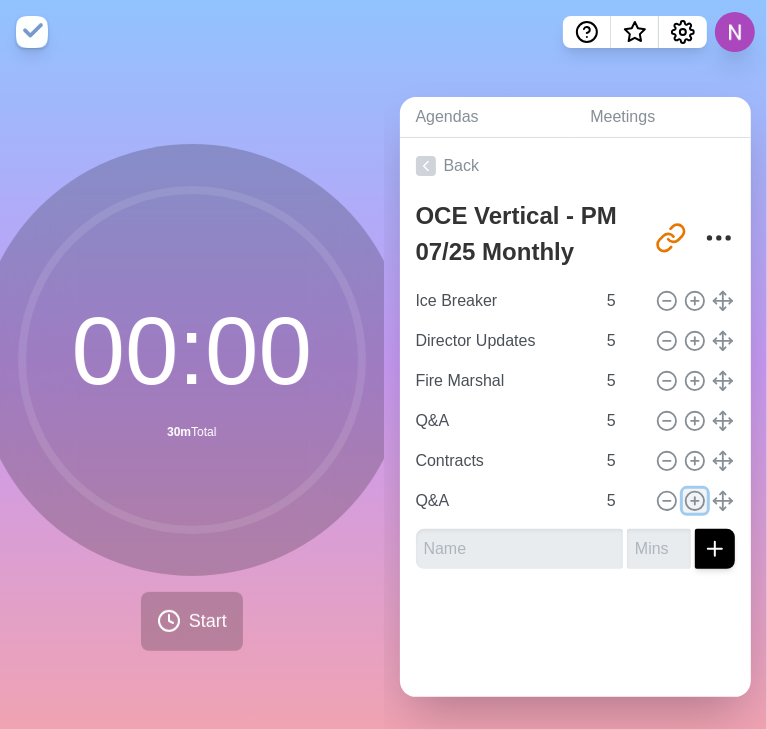 click 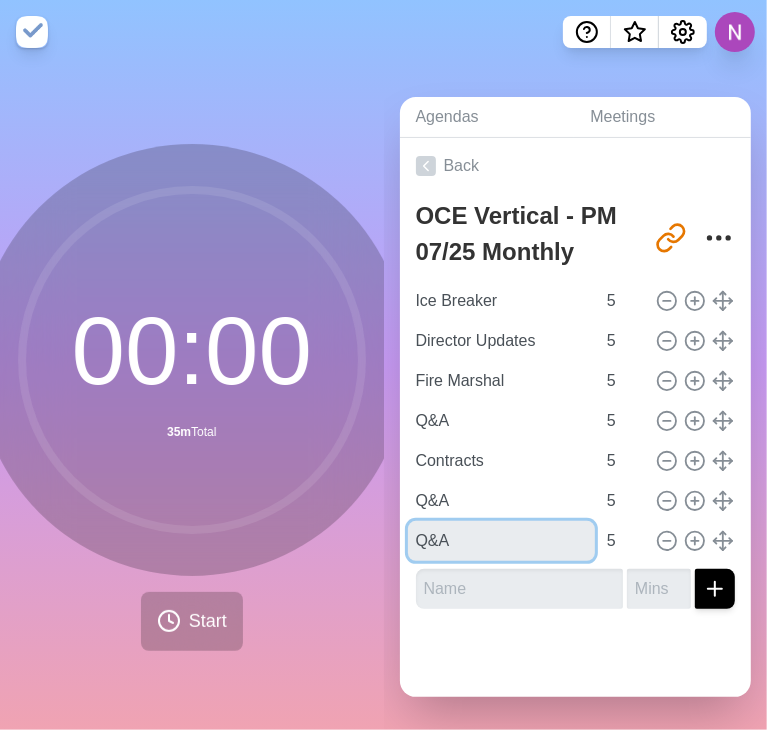 drag, startPoint x: 485, startPoint y: 530, endPoint x: 383, endPoint y: 530, distance: 102 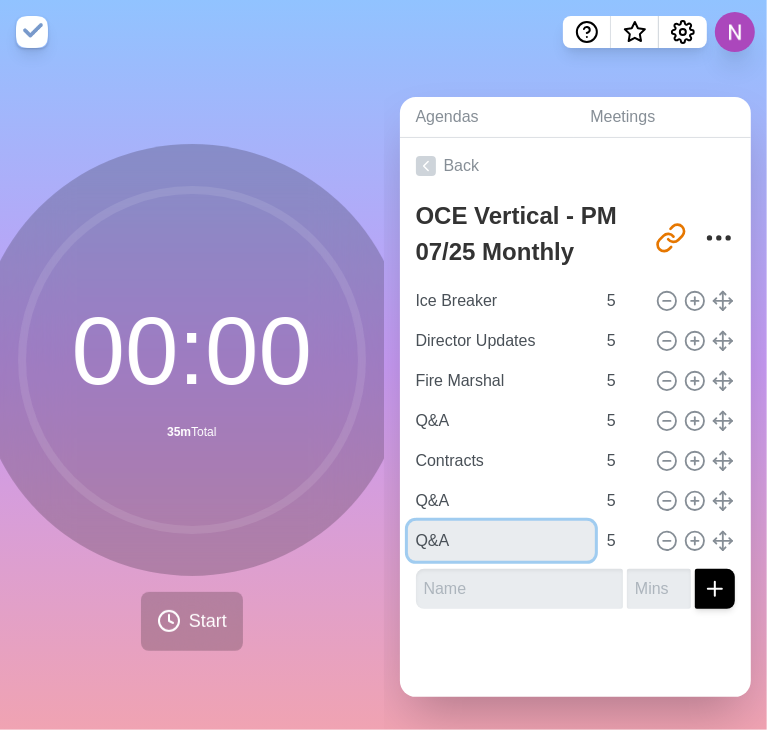 click on "00 : 00   35m
Total             Start   Agendas   Meetings
Back     OCE Vertical - PM 07/25 Monthly Meeting   [URL][DOMAIN_NAME]           Ice Breaker   5       Director Updates   5       Fire Marshal   5       Q&A   5       Contracts   5       Q&A   5       Q&A   5" 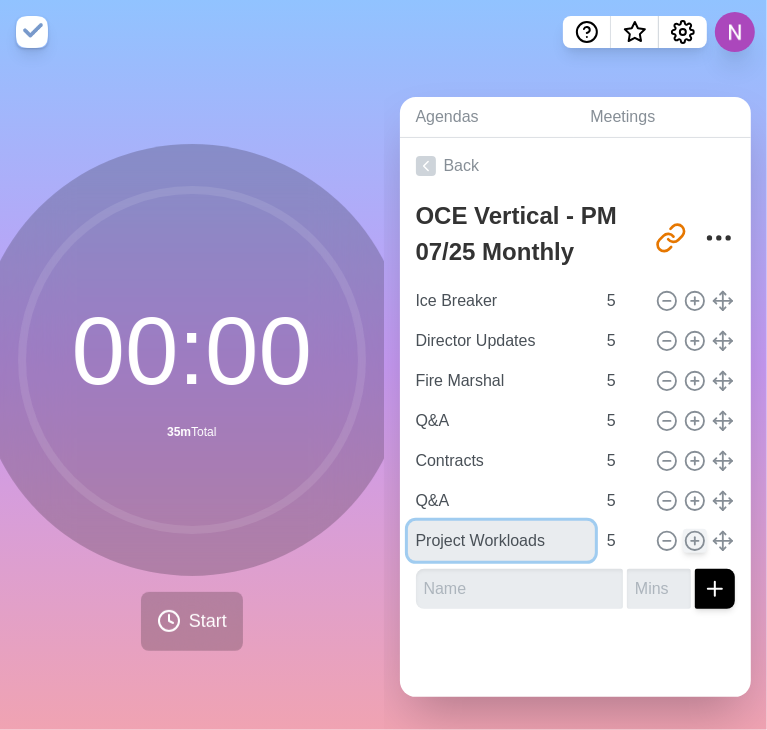 type on "Project Workloads" 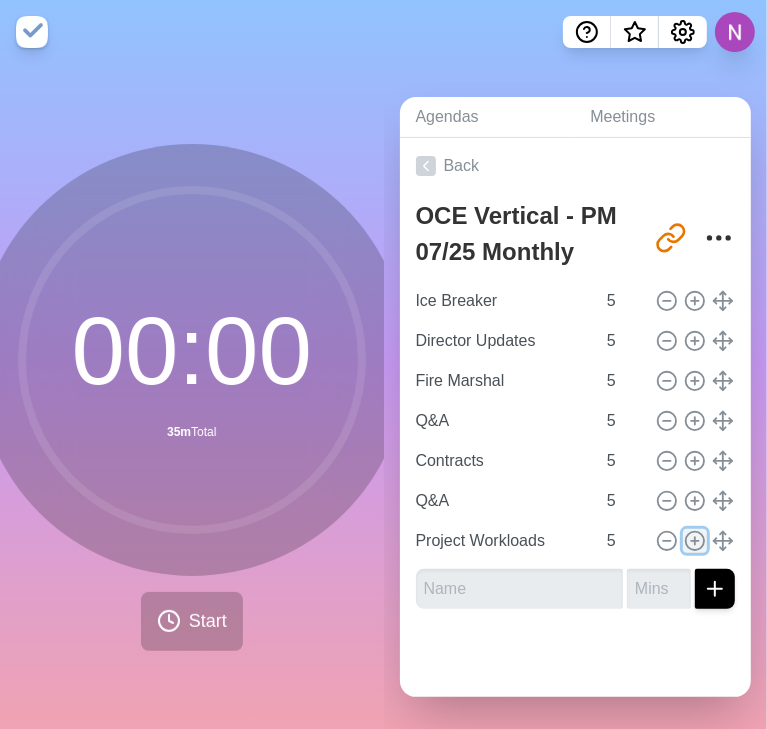 click 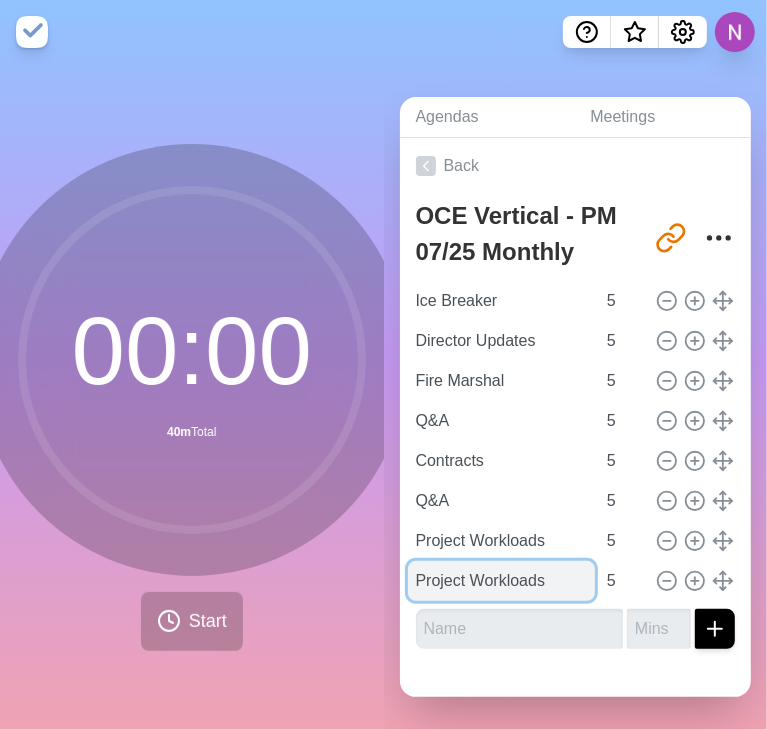 click on "Project Workloads" at bounding box center [502, 581] 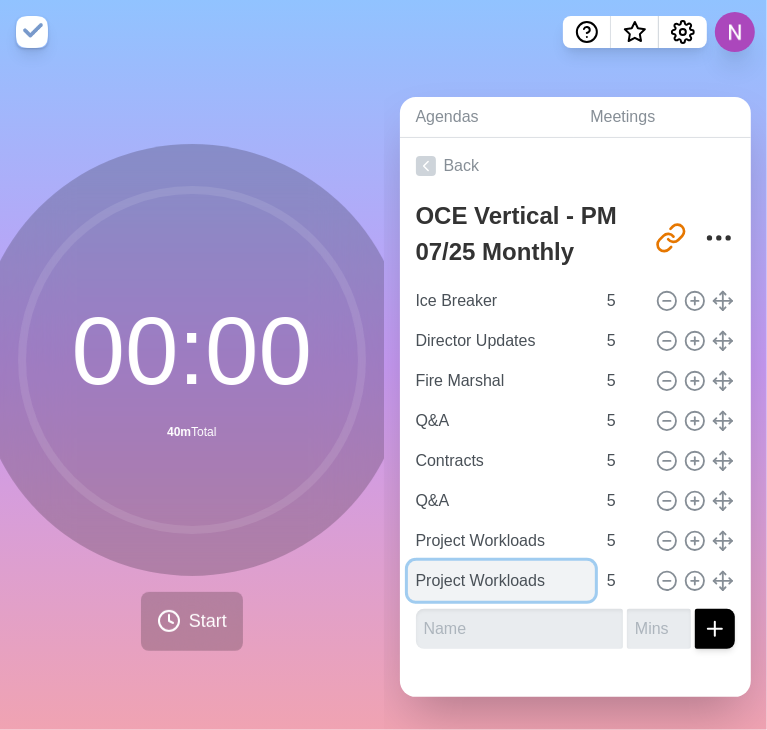 click on "Project Workloads" at bounding box center [502, 581] 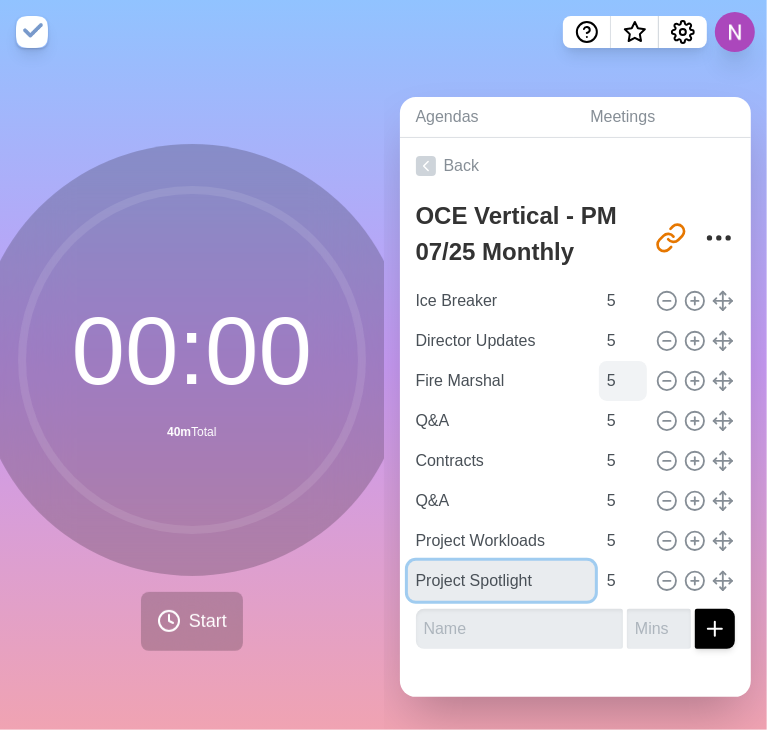 type on "Project Spotlight" 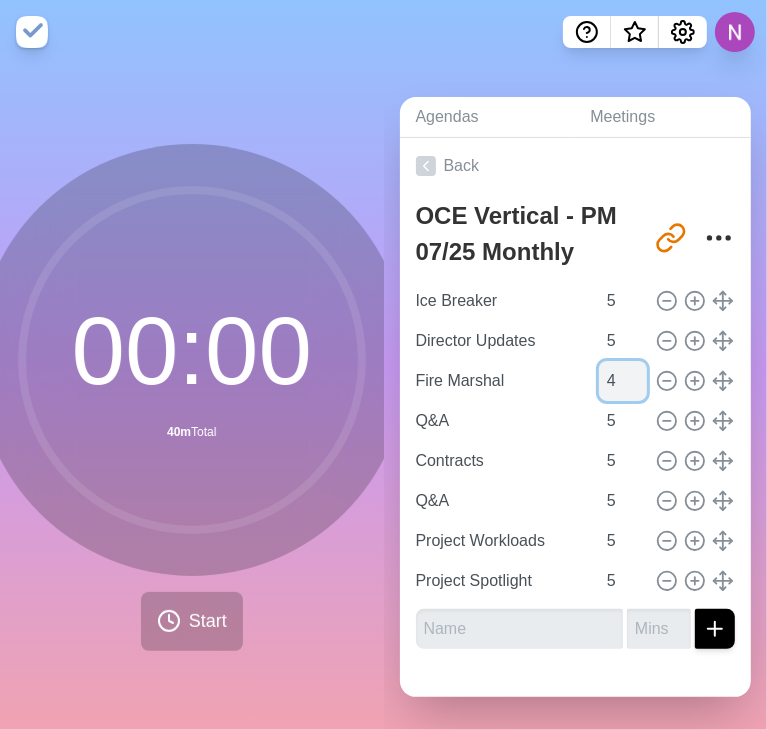 click on "4" at bounding box center [623, 381] 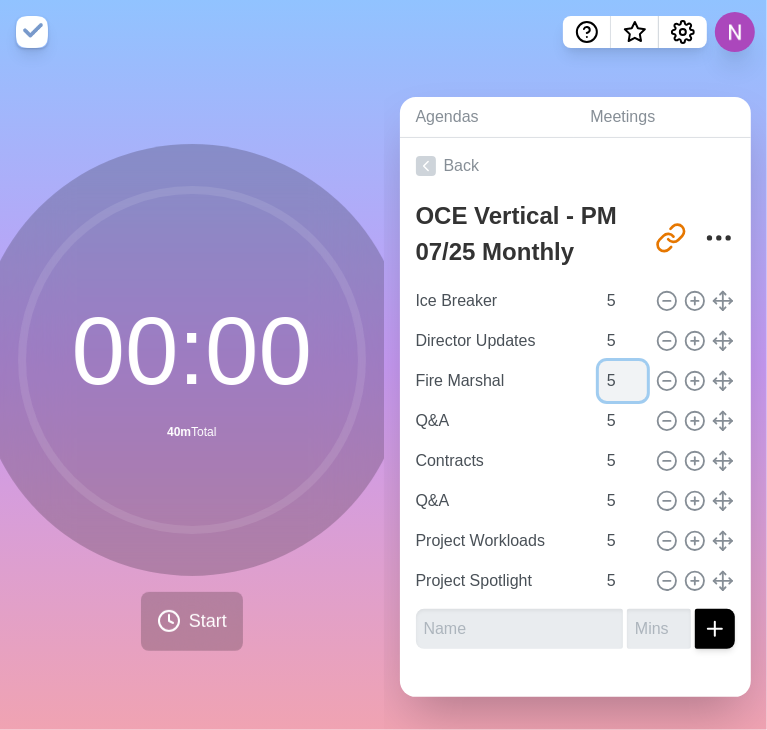click on "5" at bounding box center [623, 381] 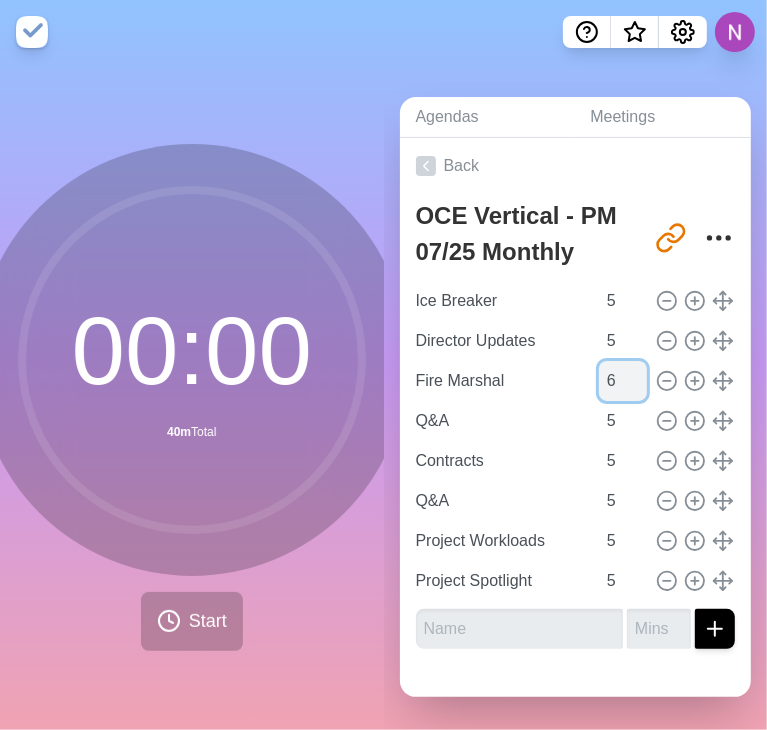 click on "6" at bounding box center [623, 381] 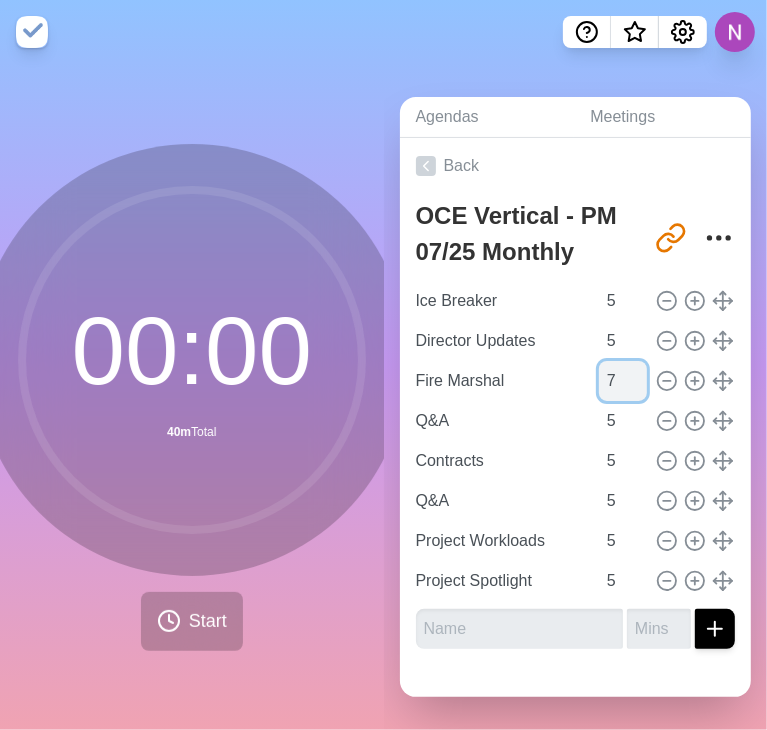 click on "7" at bounding box center [623, 381] 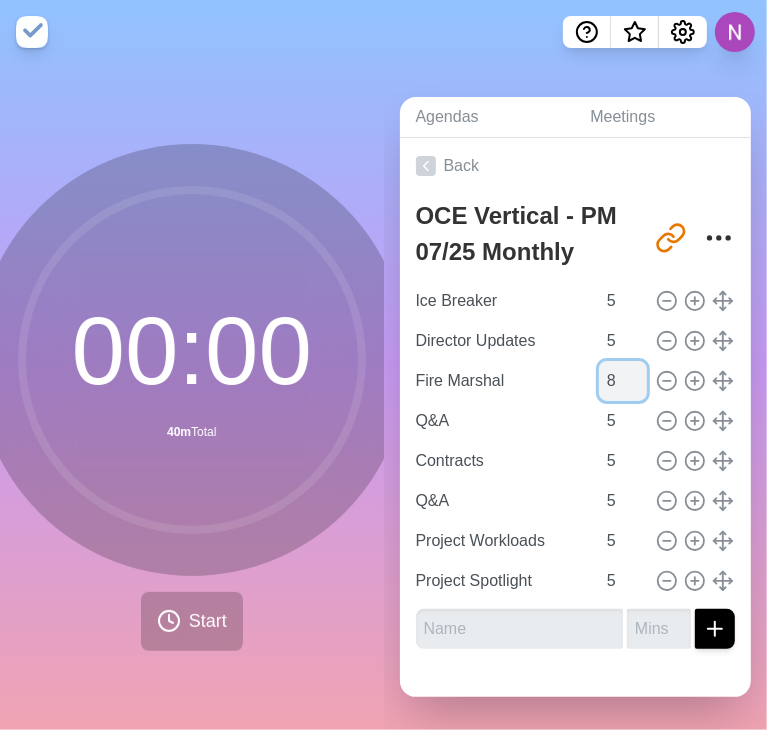 click on "8" at bounding box center [623, 381] 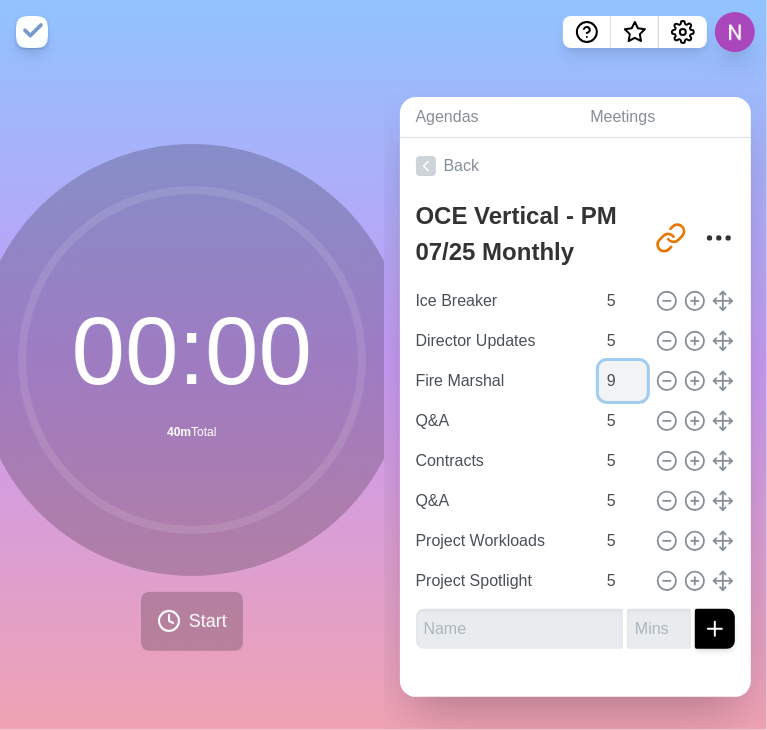 click on "9" at bounding box center [623, 381] 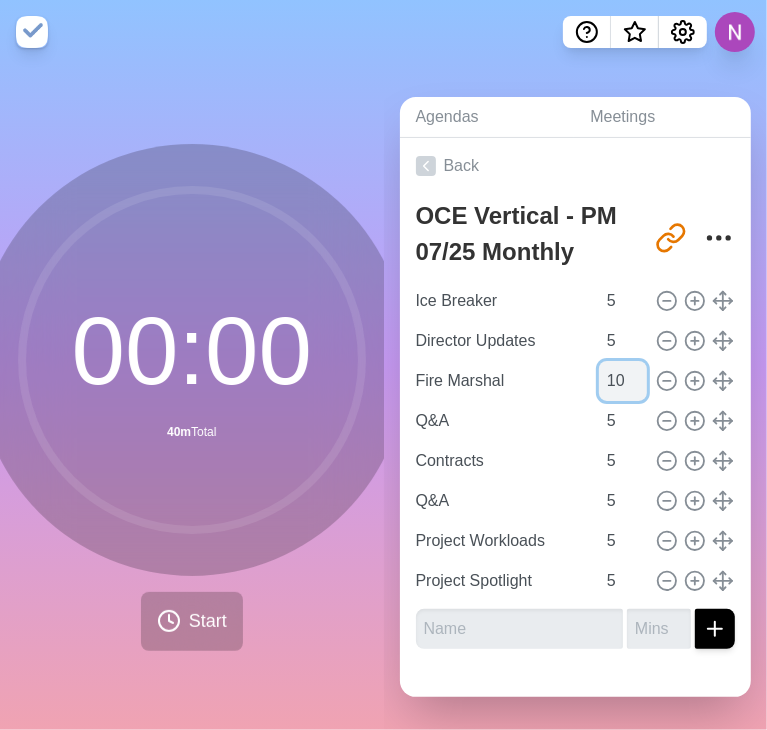click on "10" at bounding box center (623, 381) 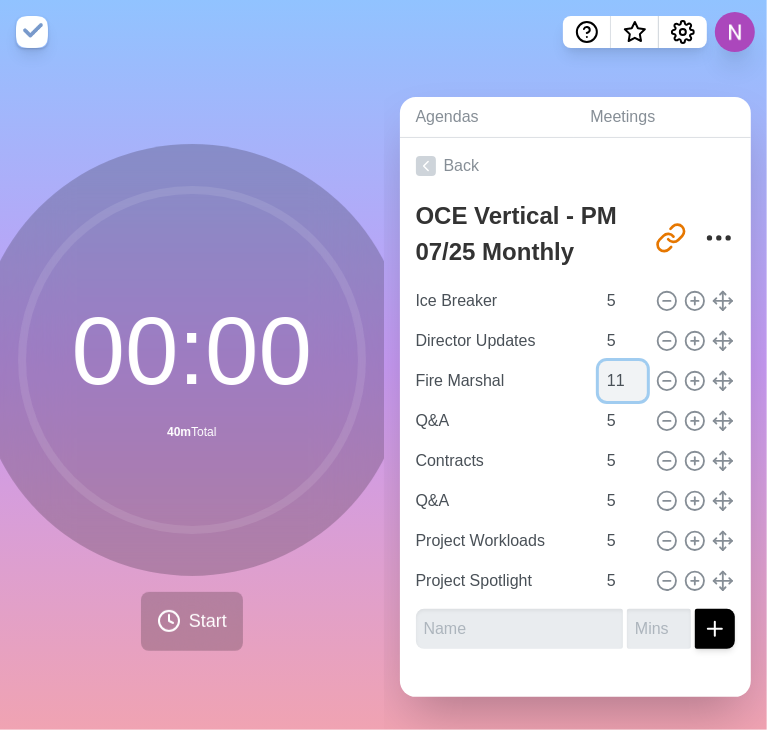click on "11" at bounding box center [623, 381] 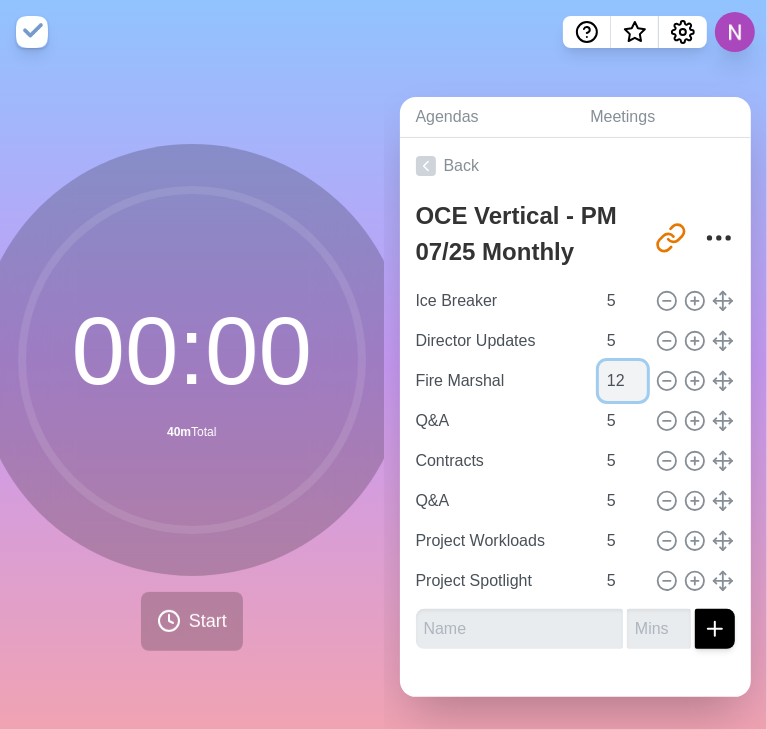 click on "12" at bounding box center [623, 381] 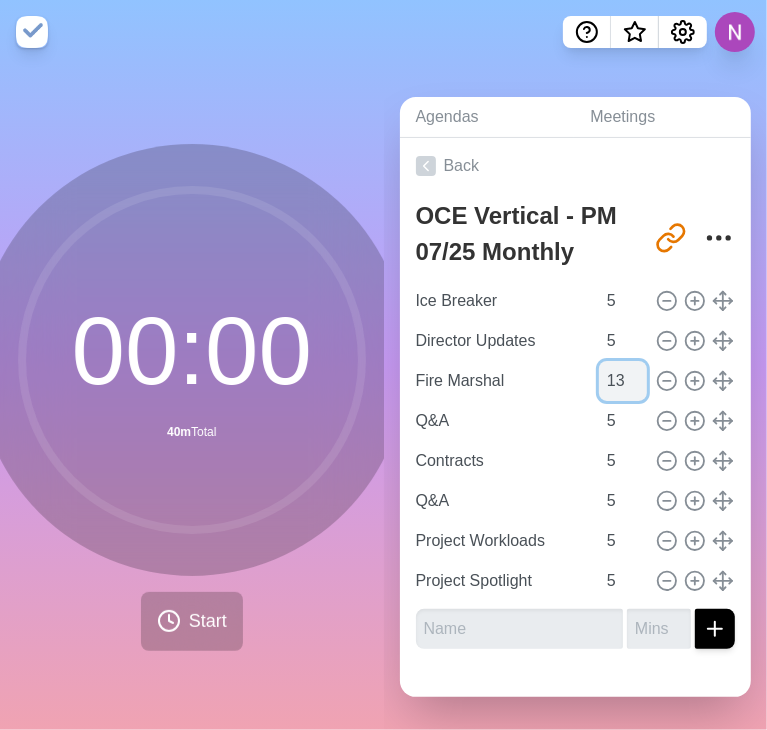 click on "13" at bounding box center [623, 381] 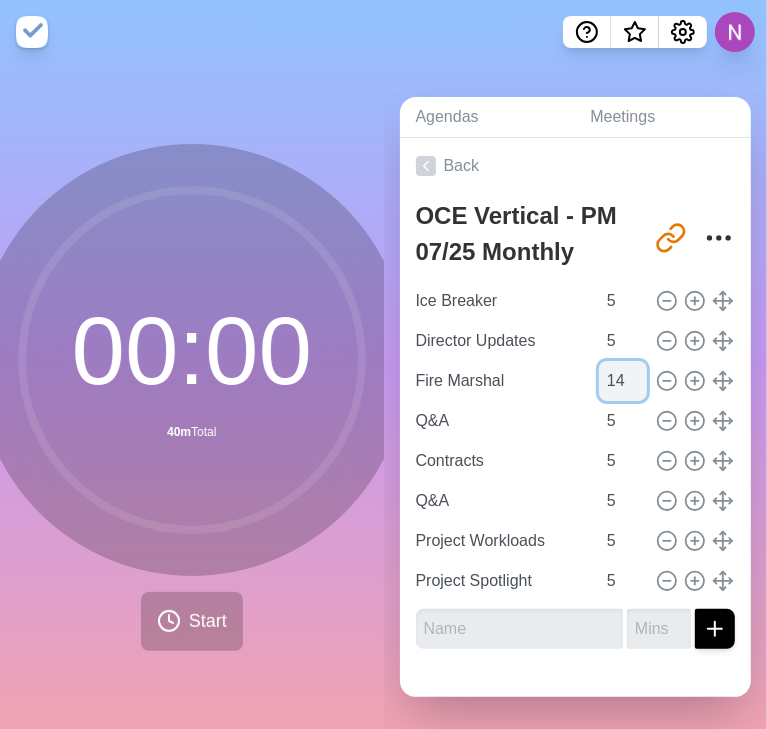 click on "14" at bounding box center [623, 381] 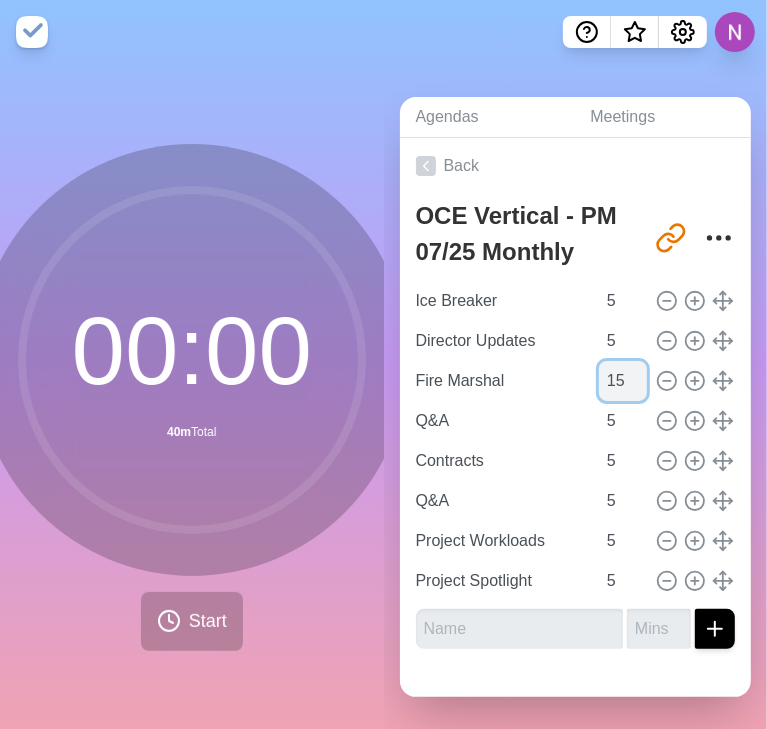 click on "15" at bounding box center (623, 381) 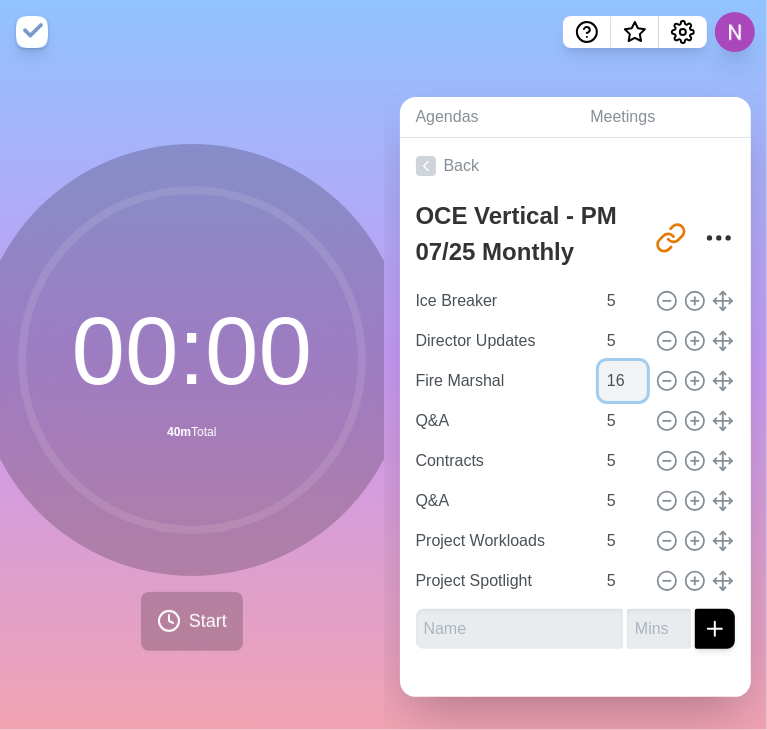 click on "16" at bounding box center (623, 381) 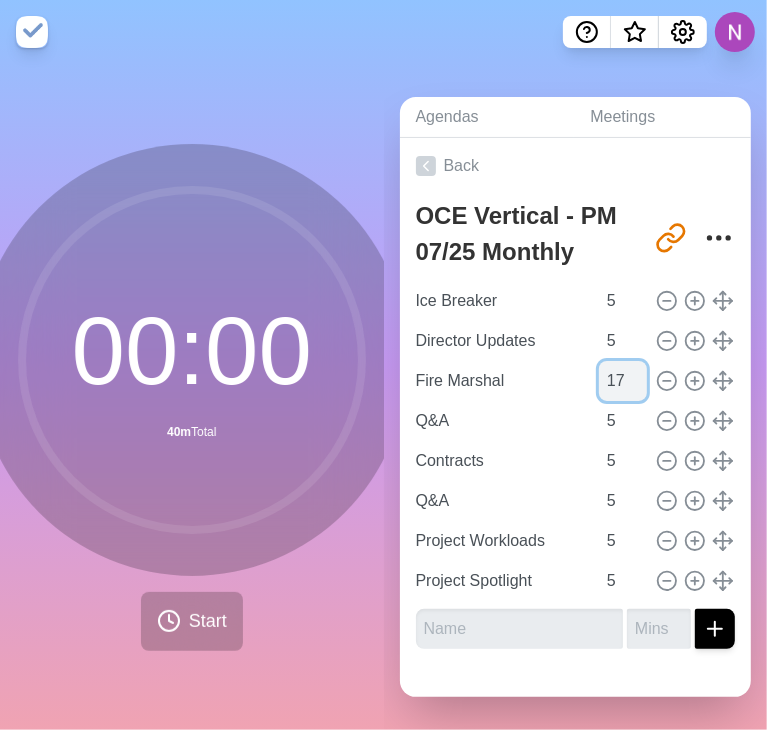 click on "17" at bounding box center (623, 381) 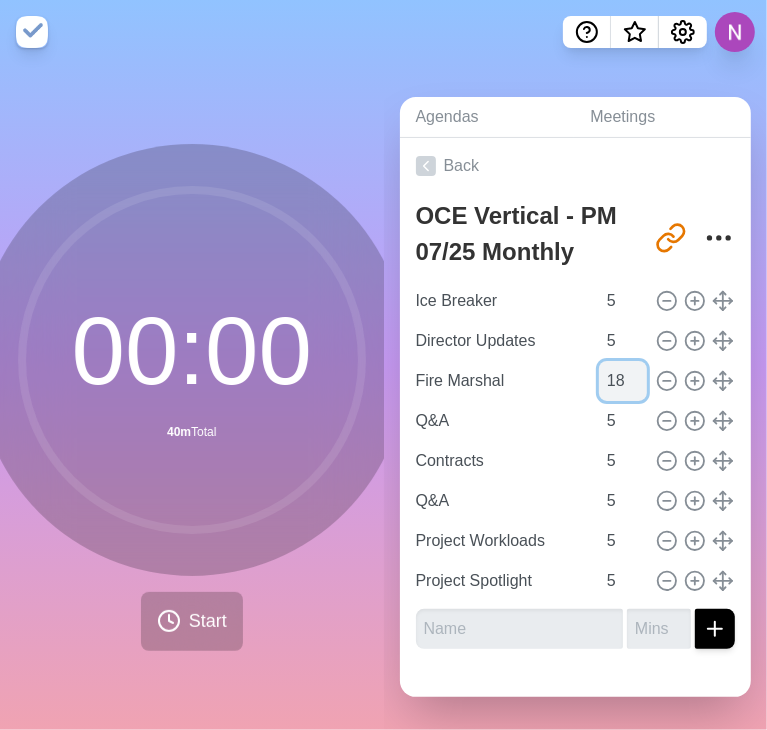 click on "18" at bounding box center [623, 381] 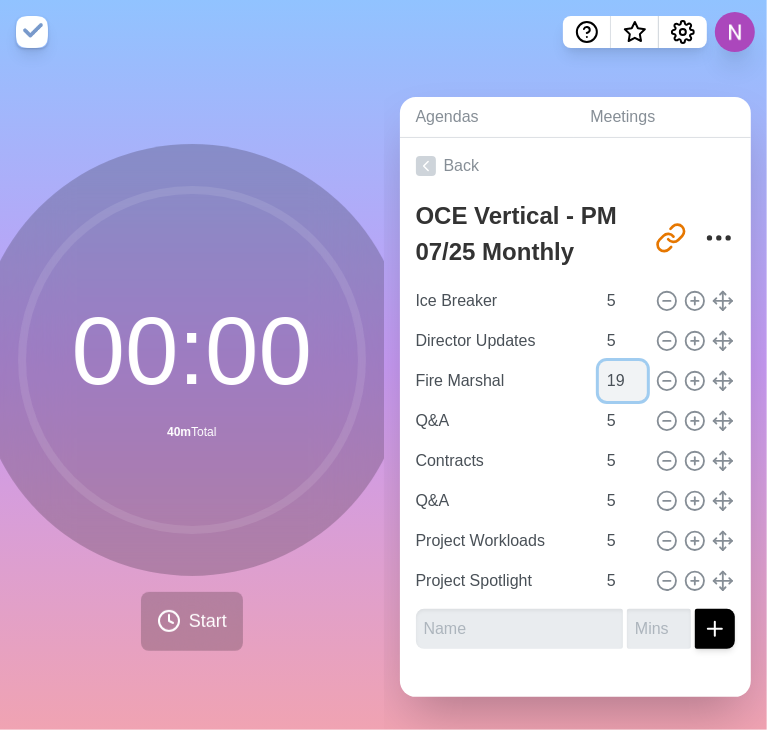 click on "19" at bounding box center (623, 381) 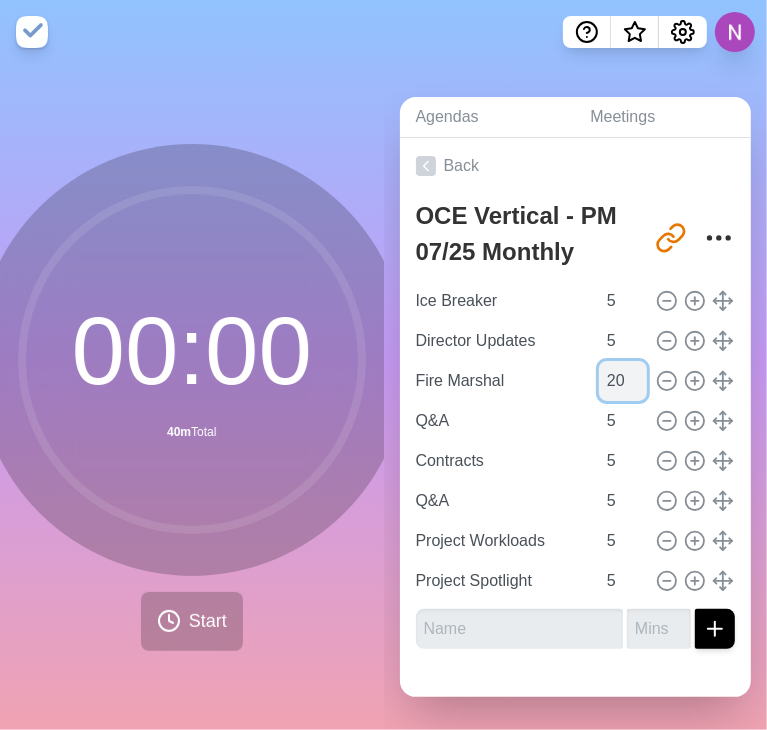 click on "20" at bounding box center [623, 381] 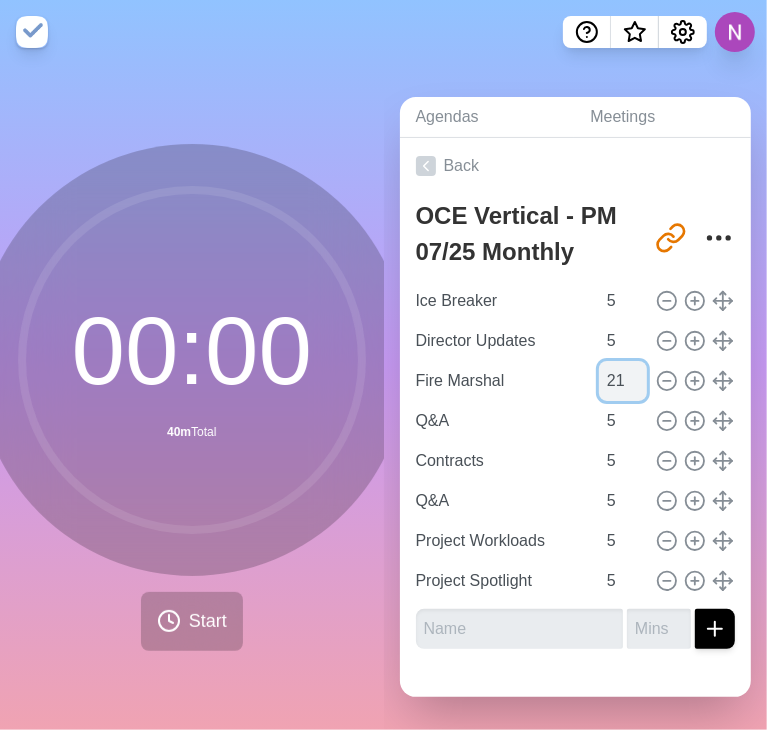 click on "21" at bounding box center [623, 381] 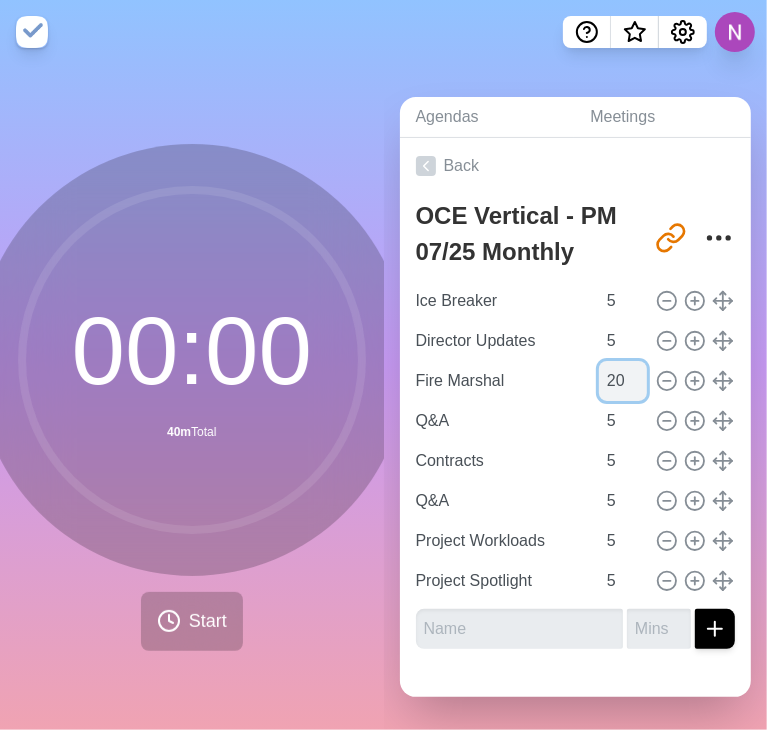 type on "20" 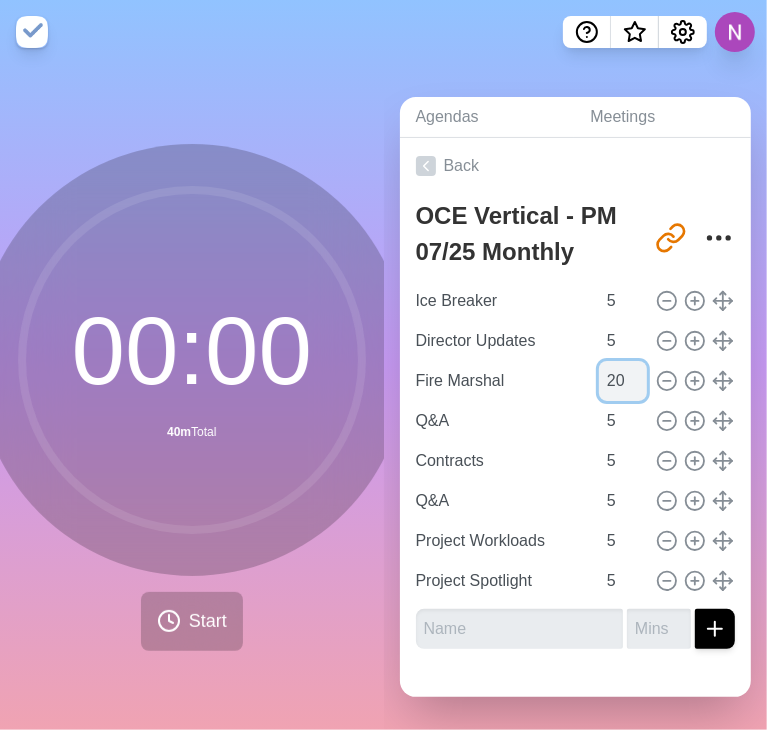 click on "20" at bounding box center (623, 381) 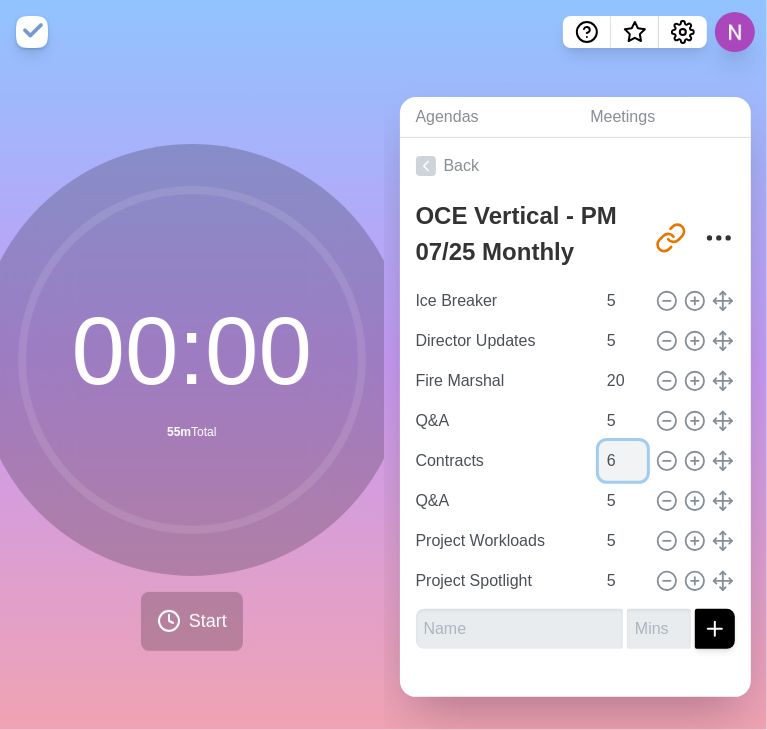 click on "6" at bounding box center (623, 461) 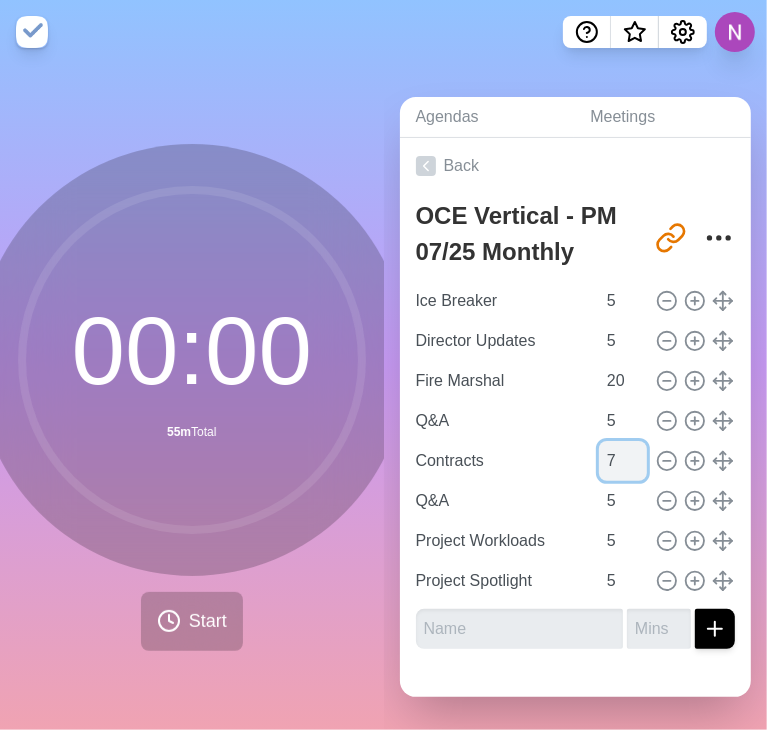 click on "7" at bounding box center [623, 461] 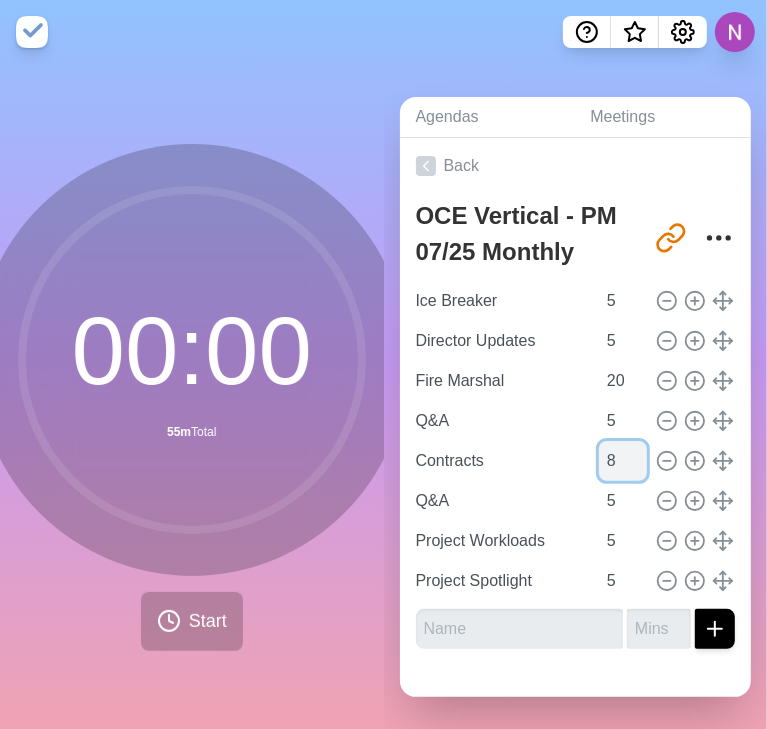 click on "8" at bounding box center [623, 461] 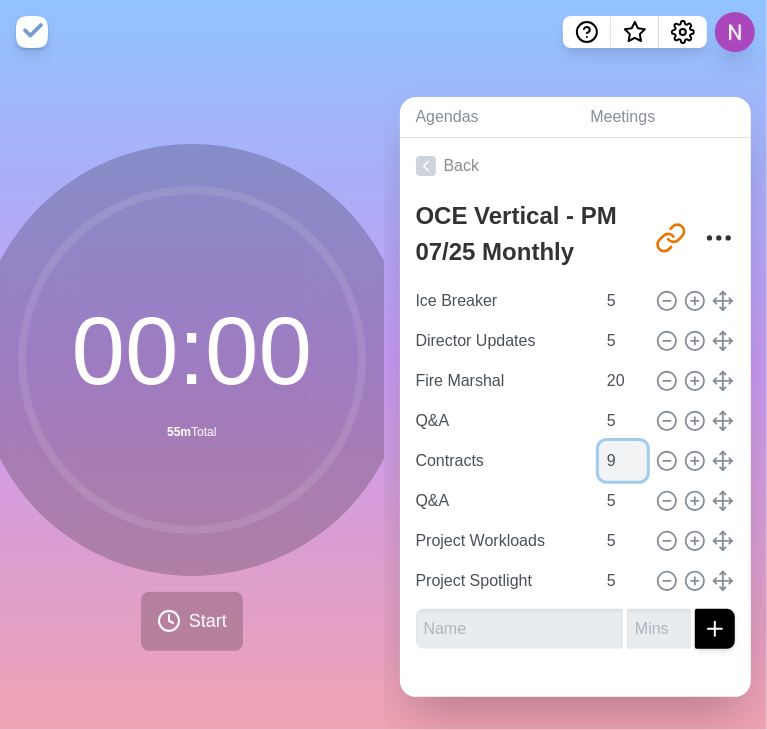 click on "9" at bounding box center [623, 461] 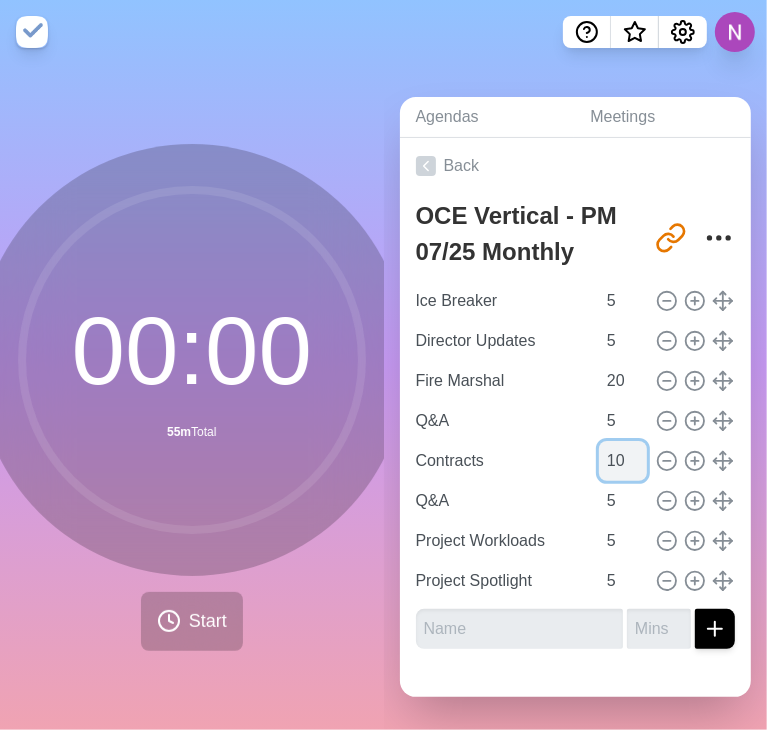 click on "10" at bounding box center [623, 461] 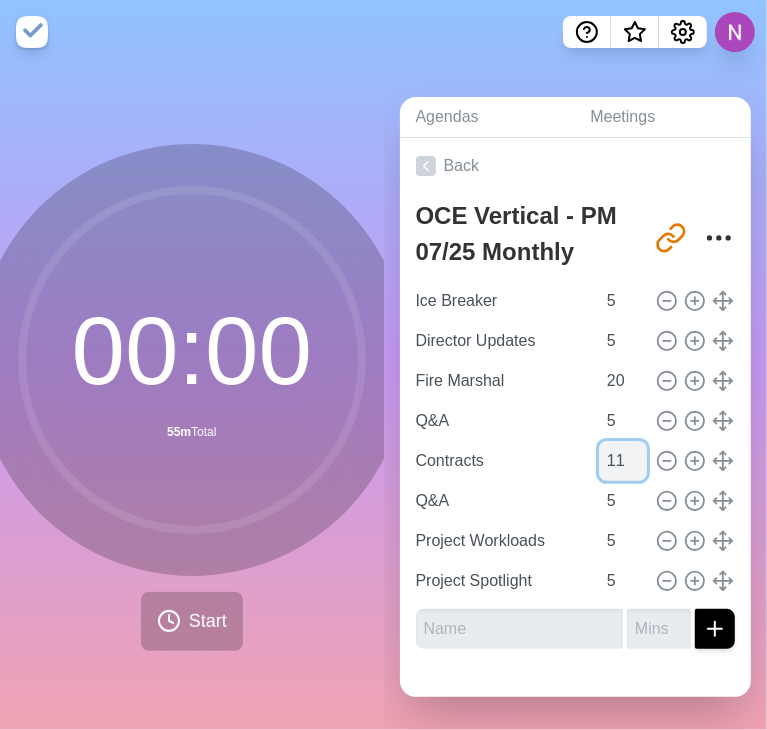 click on "11" at bounding box center (623, 461) 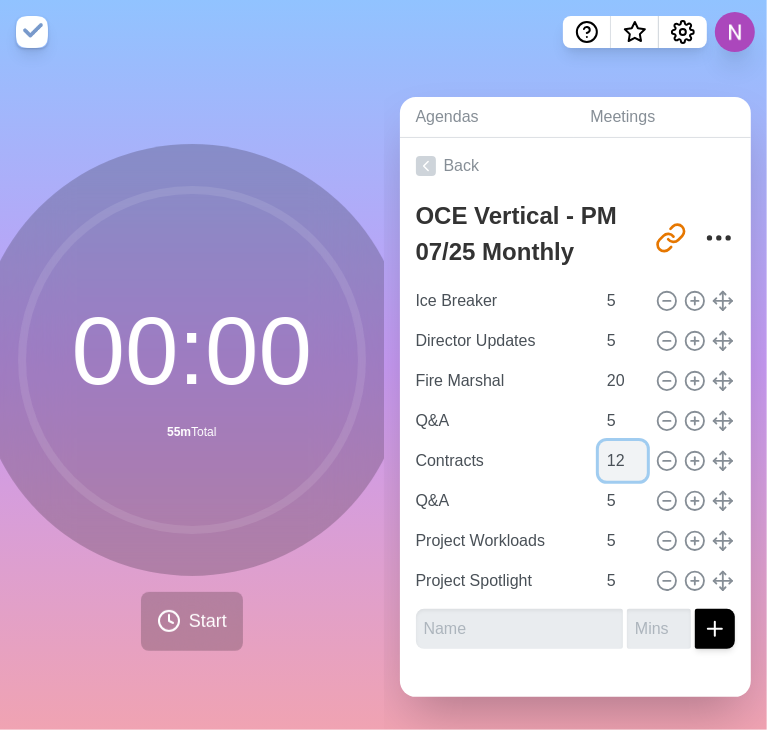 click on "12" at bounding box center (623, 461) 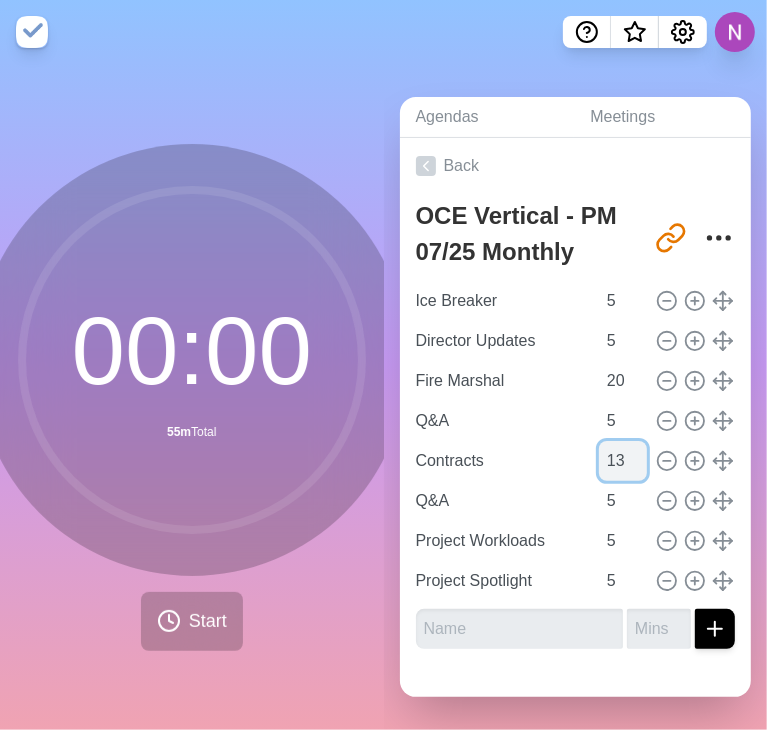 click on "13" at bounding box center [623, 461] 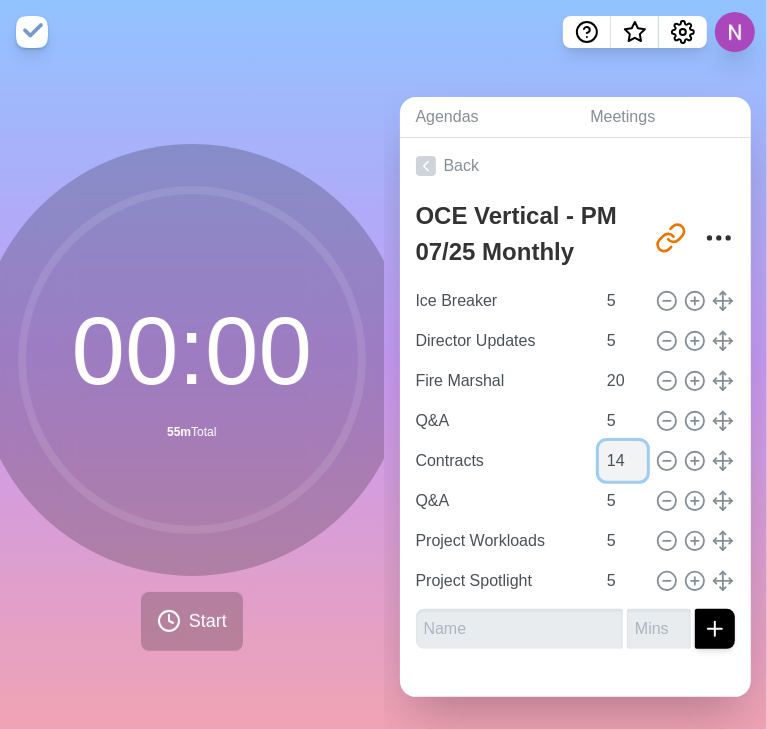 click on "14" at bounding box center (623, 461) 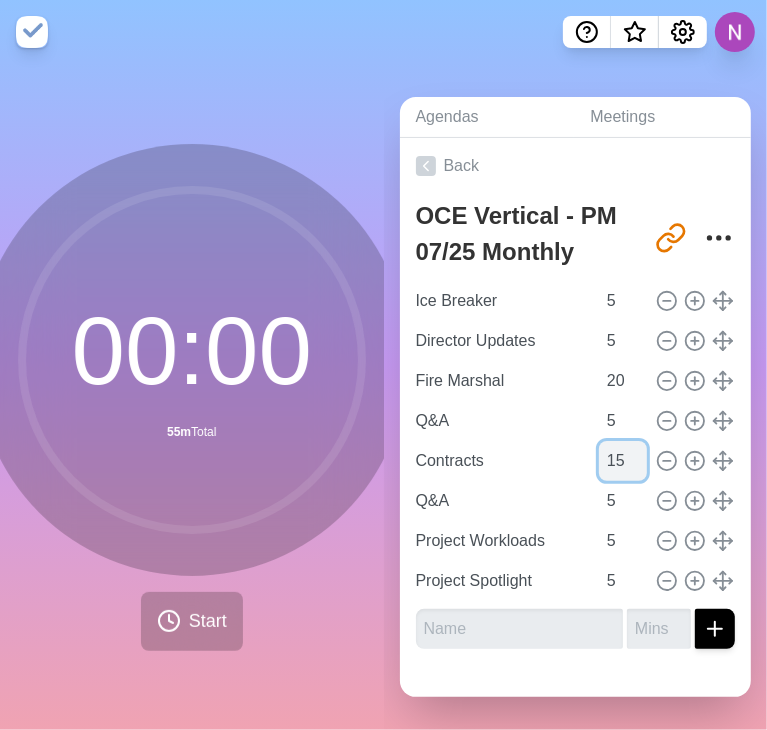 click on "15" at bounding box center (623, 461) 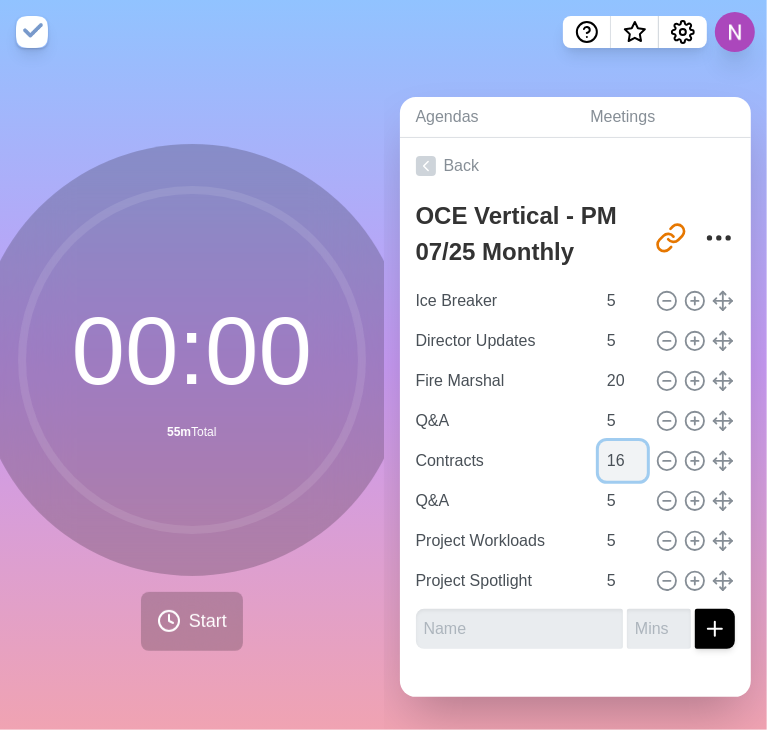 click on "16" at bounding box center (623, 461) 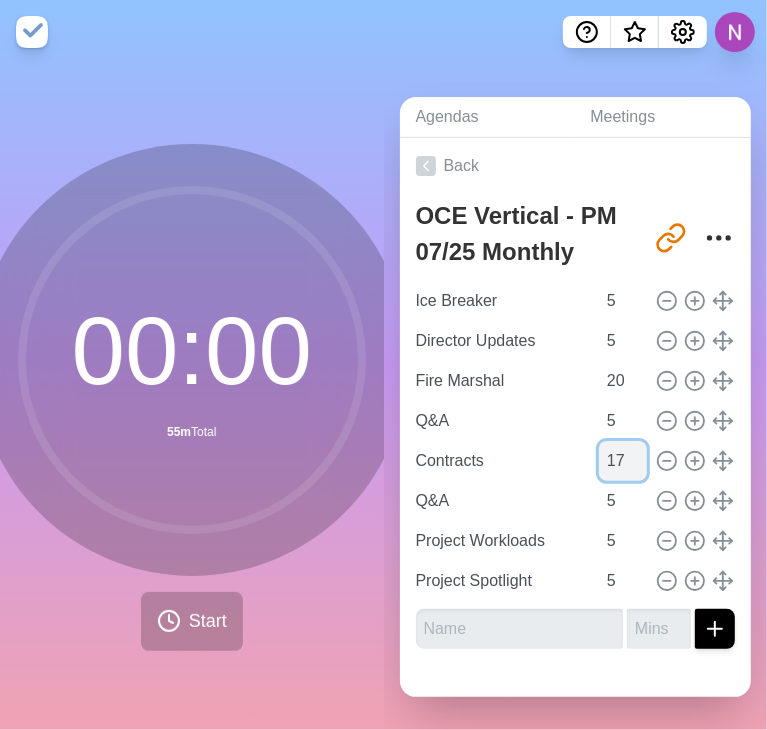 click on "17" at bounding box center (623, 461) 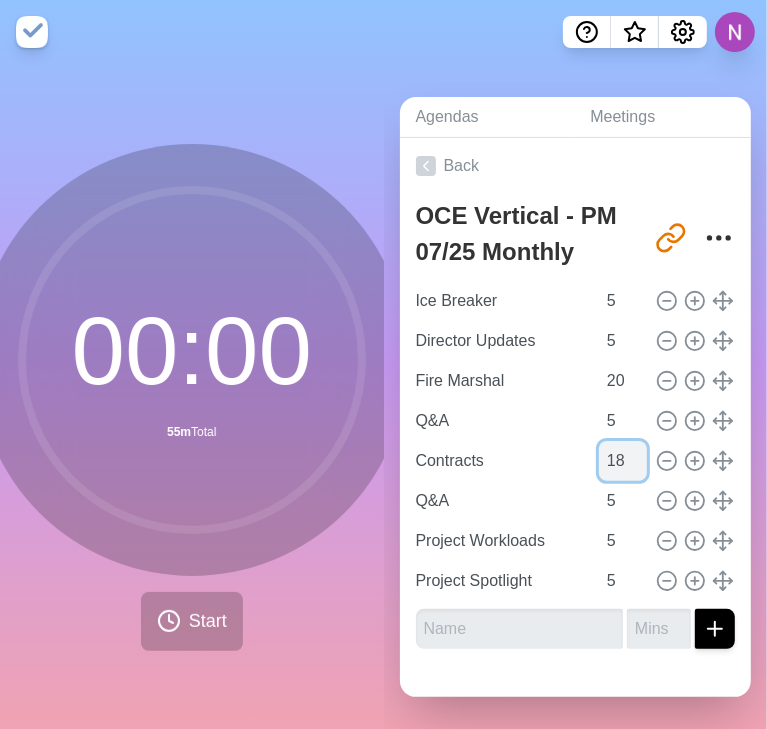 click on "18" at bounding box center (623, 461) 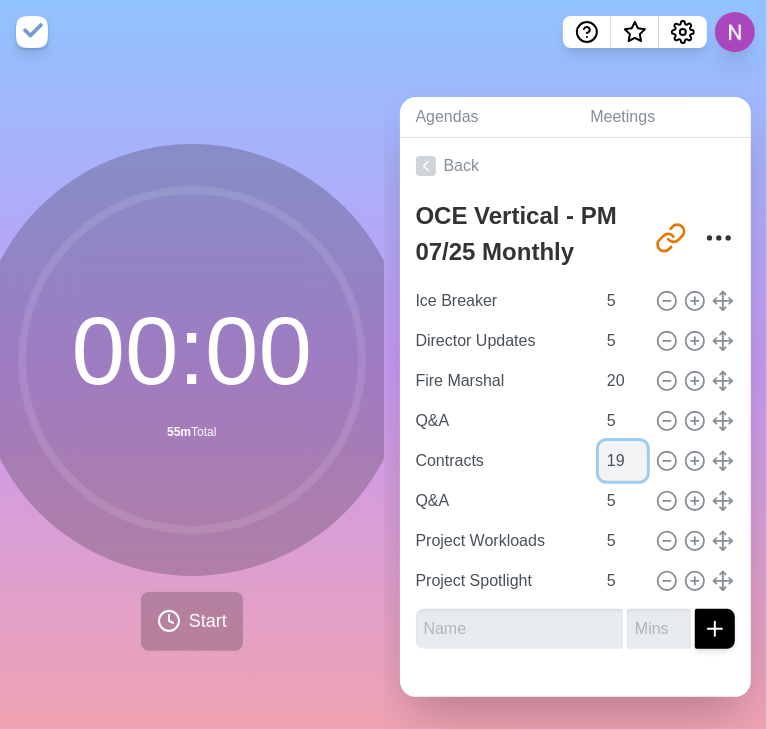 click on "19" at bounding box center [623, 461] 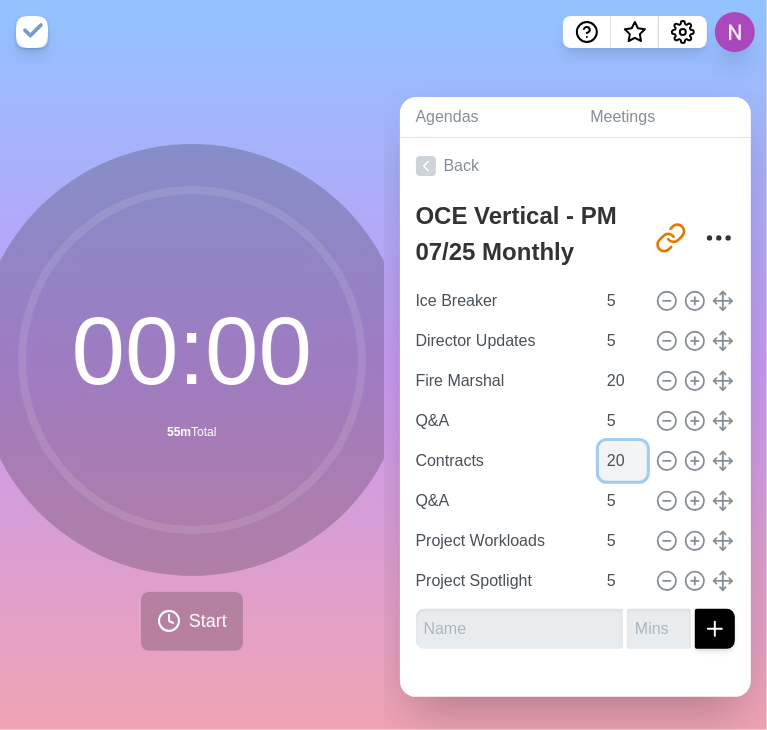 click on "20" at bounding box center [623, 461] 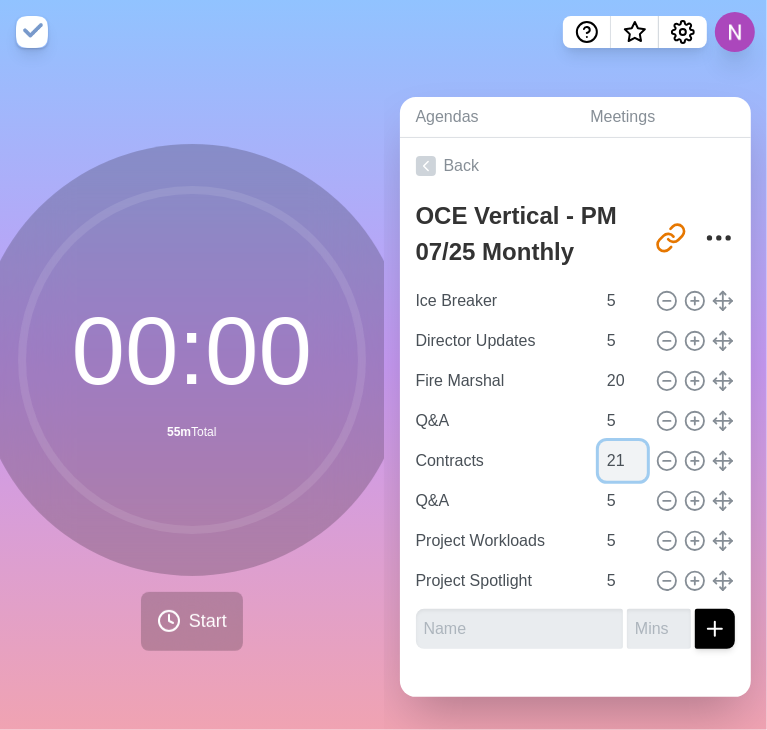click on "21" at bounding box center [623, 461] 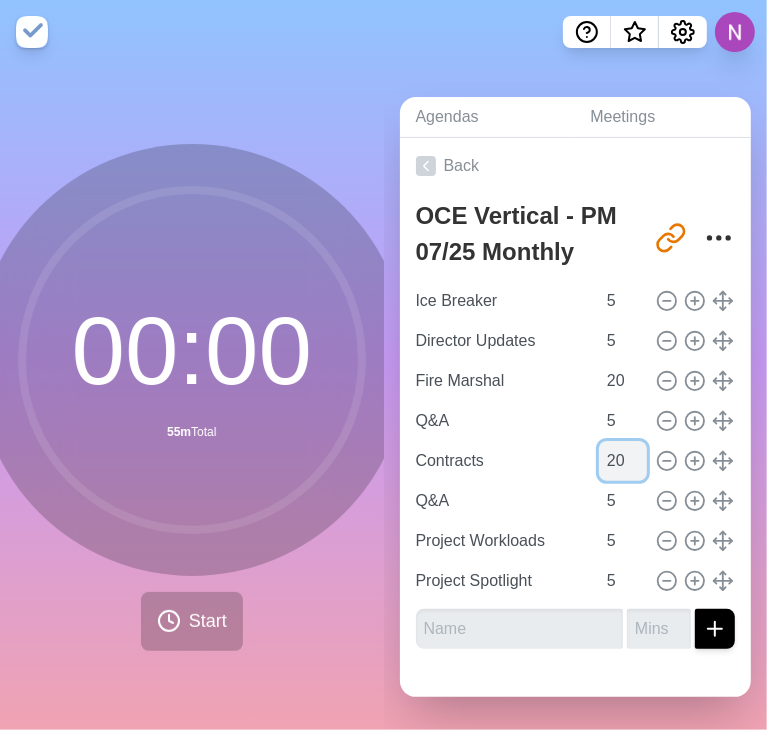 type on "20" 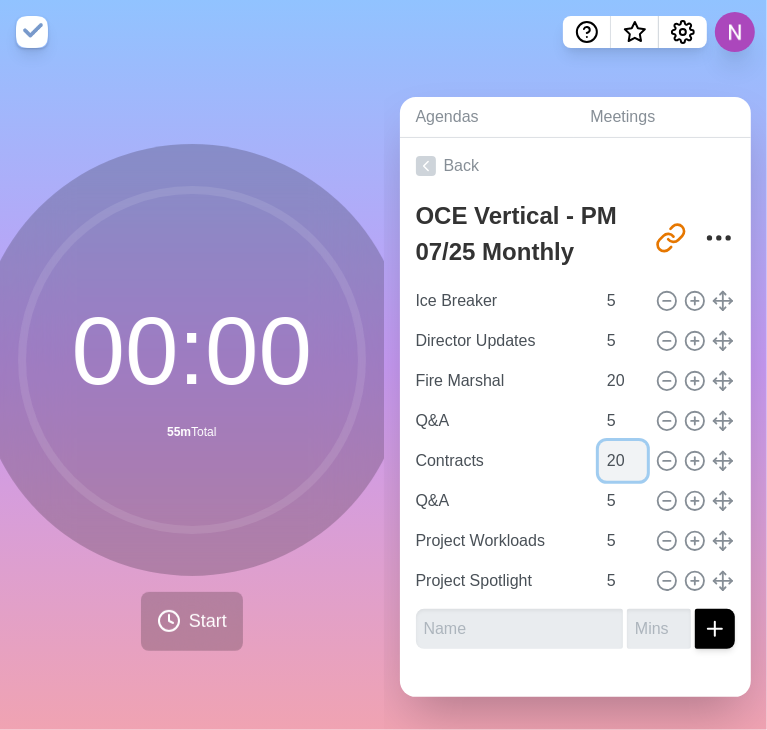 click on "20" at bounding box center [623, 461] 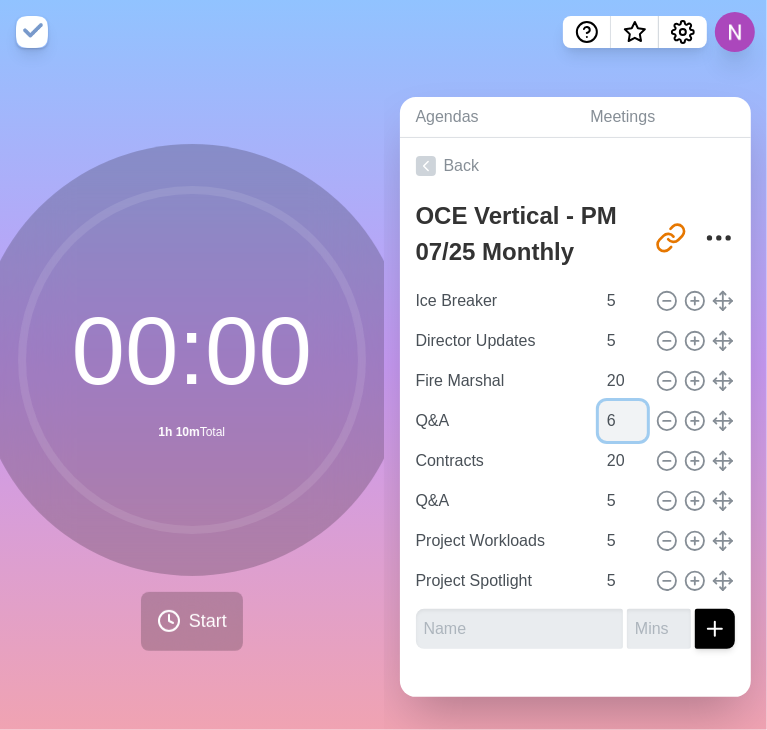 click on "6" at bounding box center [623, 421] 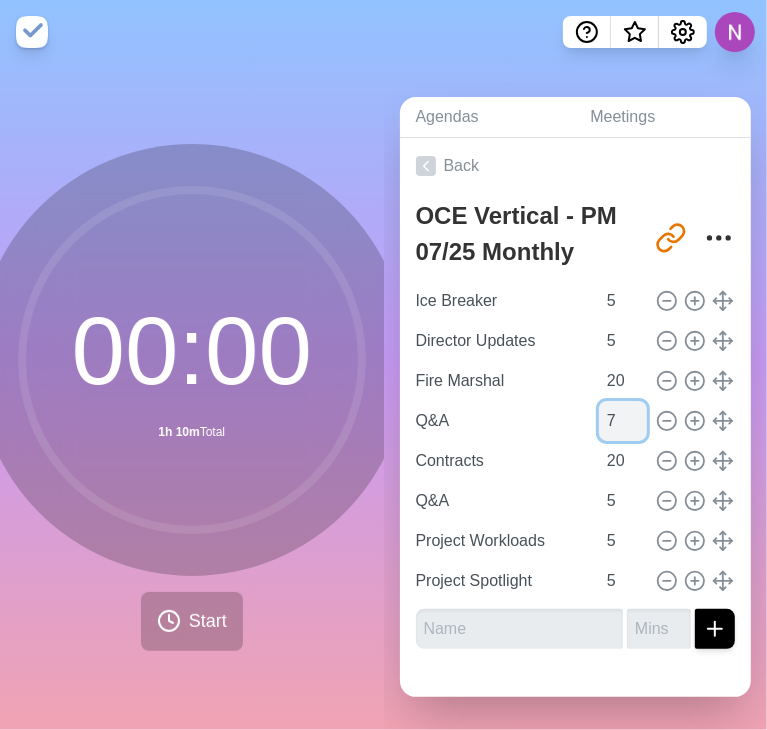 click on "7" at bounding box center (623, 421) 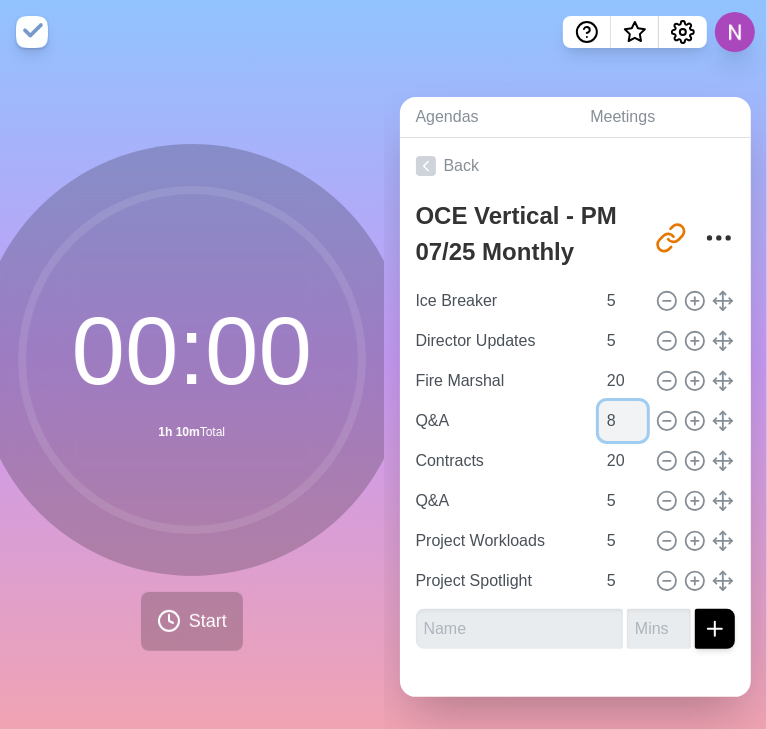 click on "8" at bounding box center (623, 421) 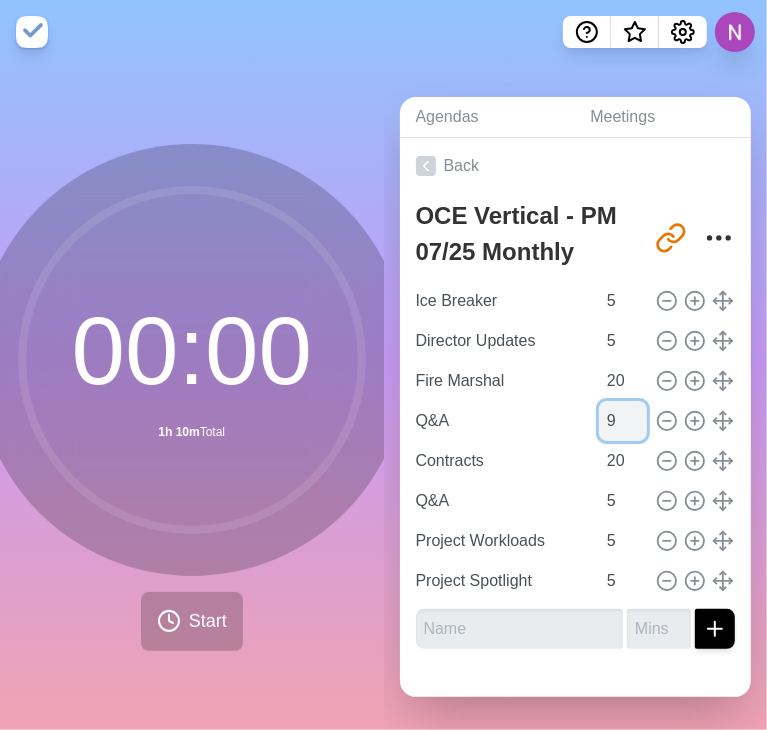 click on "9" at bounding box center (623, 421) 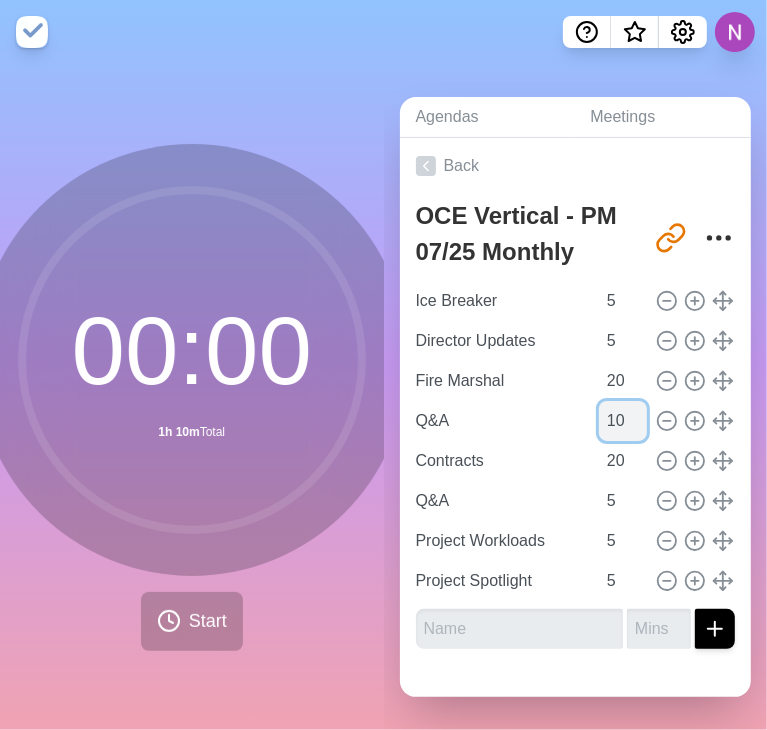 type on "10" 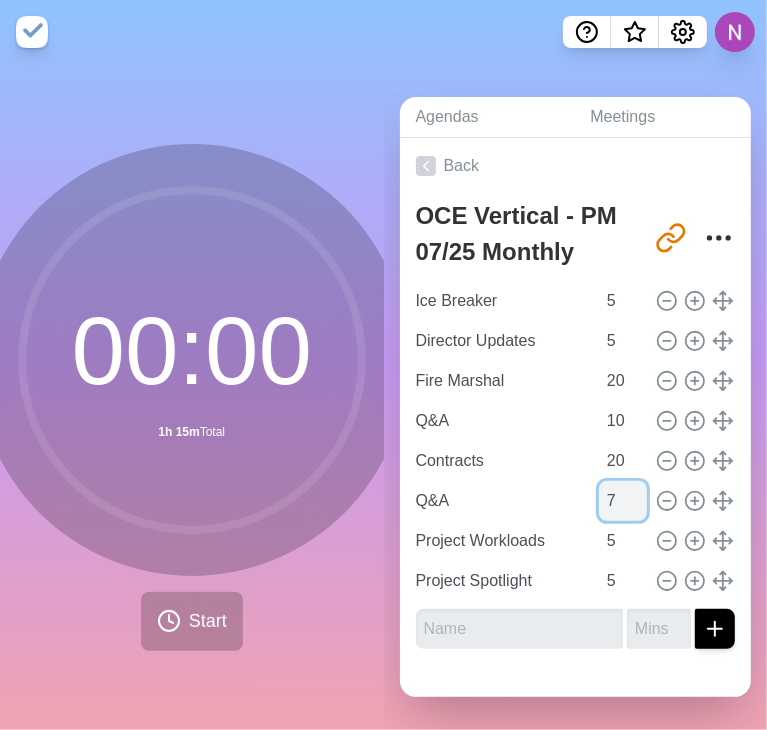 click on "7" at bounding box center [623, 501] 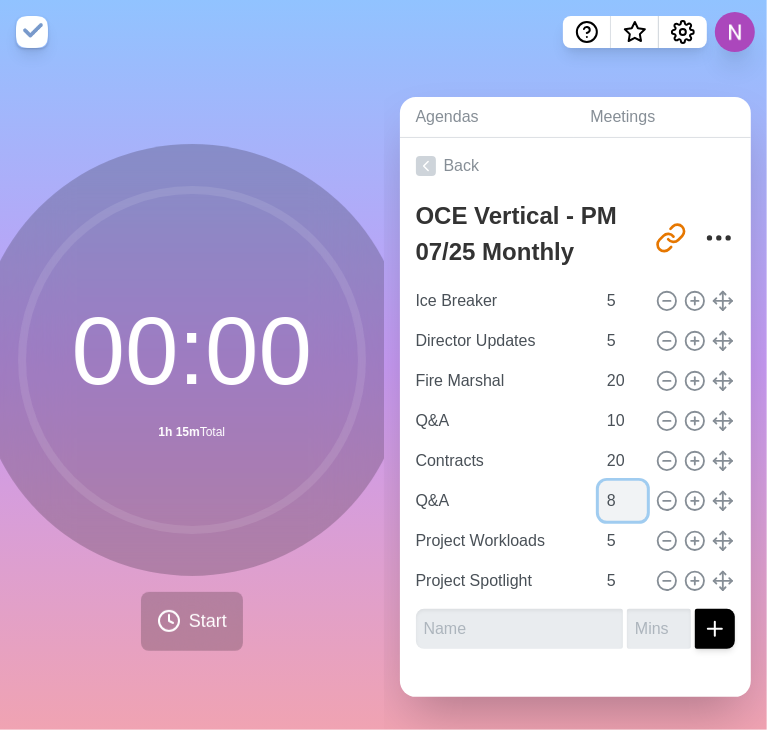 click on "8" at bounding box center (623, 501) 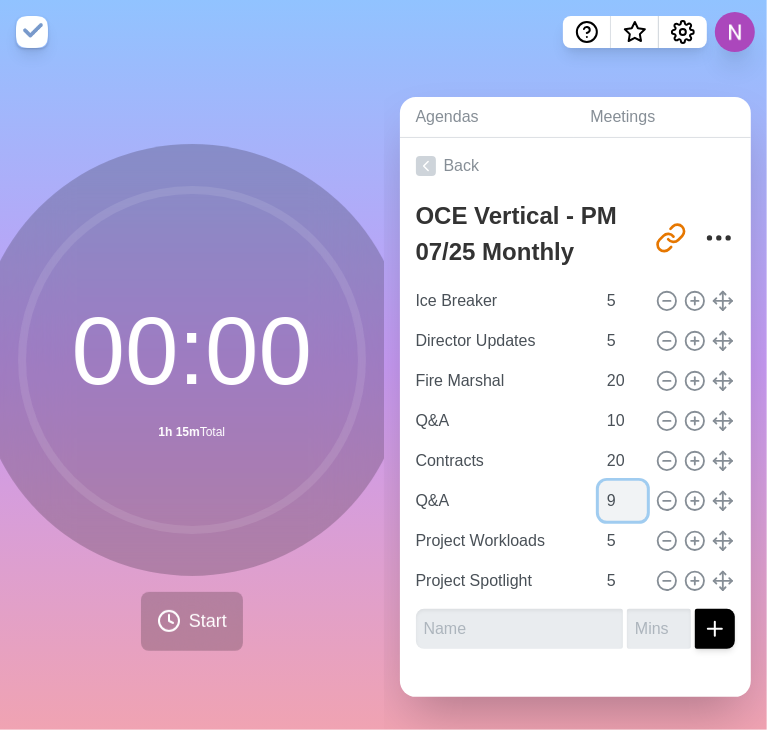 click on "9" at bounding box center [623, 501] 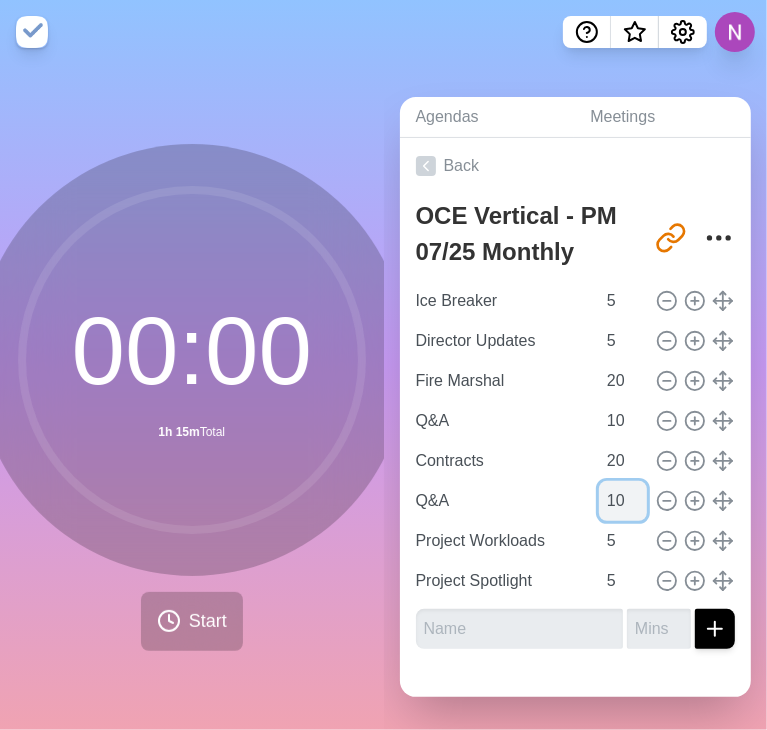 type on "10" 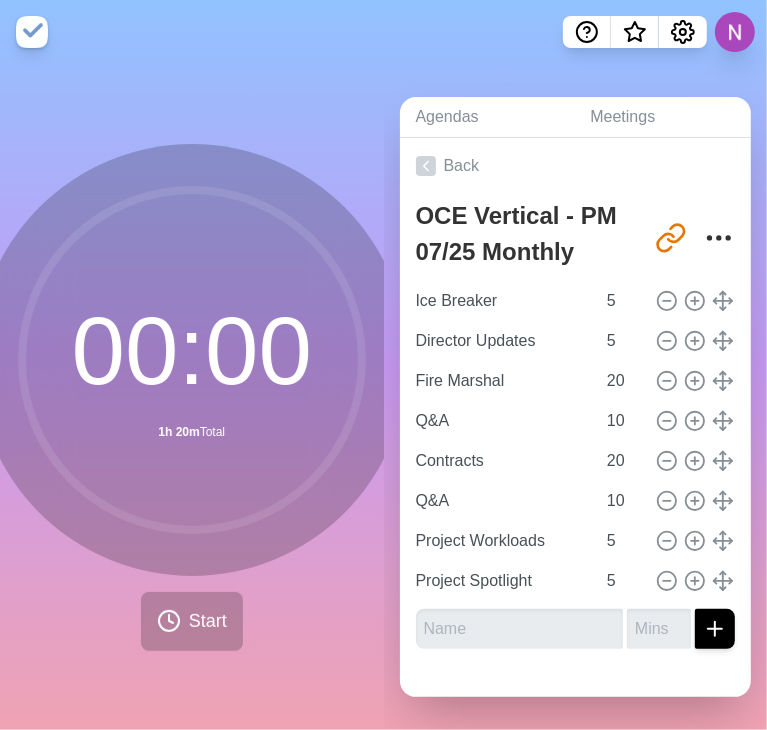click on "00 : 00   1h 20m
Total             Start" at bounding box center [192, 397] 